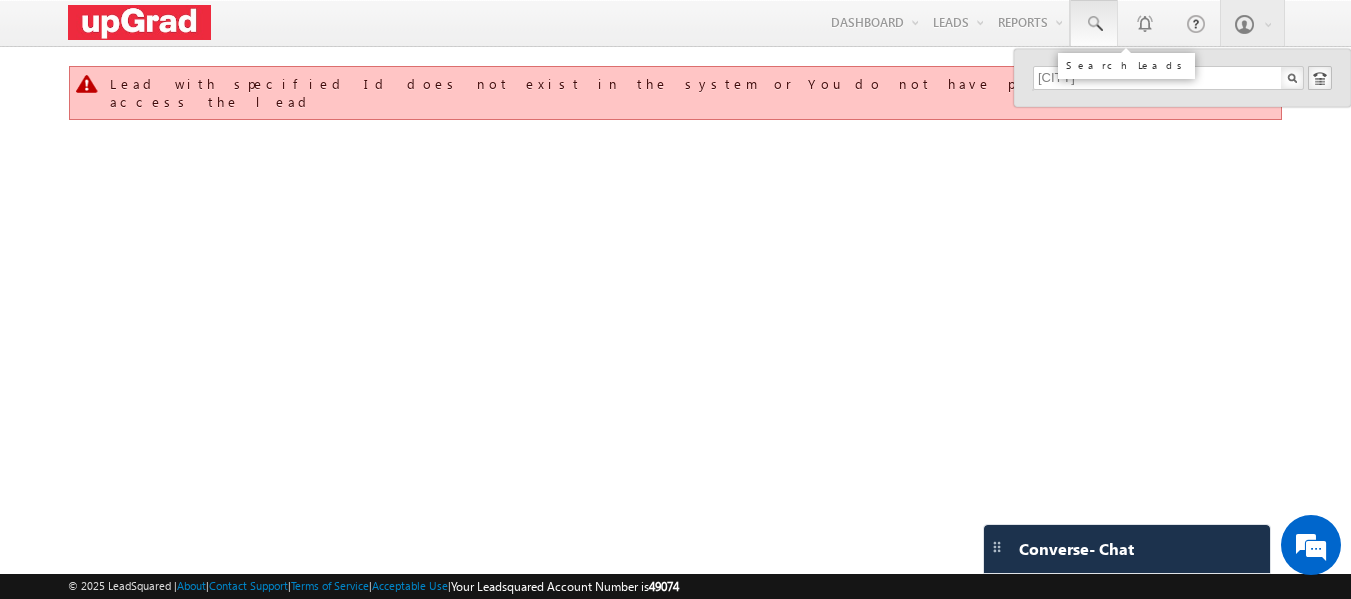 scroll, scrollTop: 0, scrollLeft: 0, axis: both 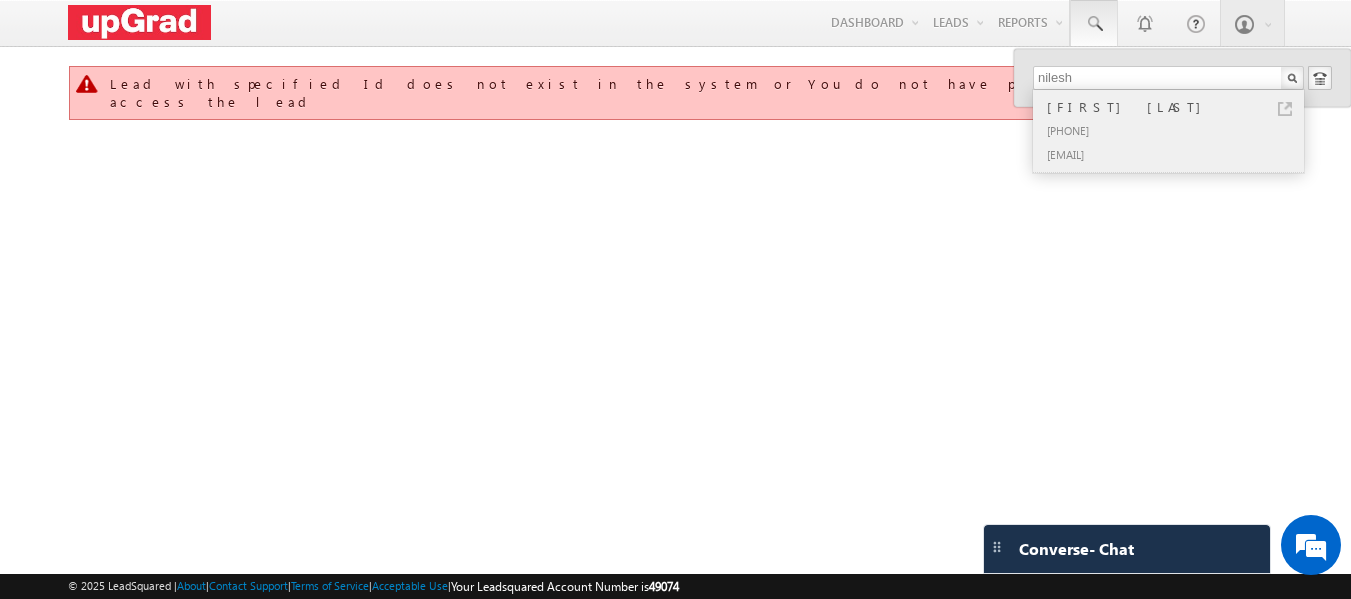 type on "nilesh" 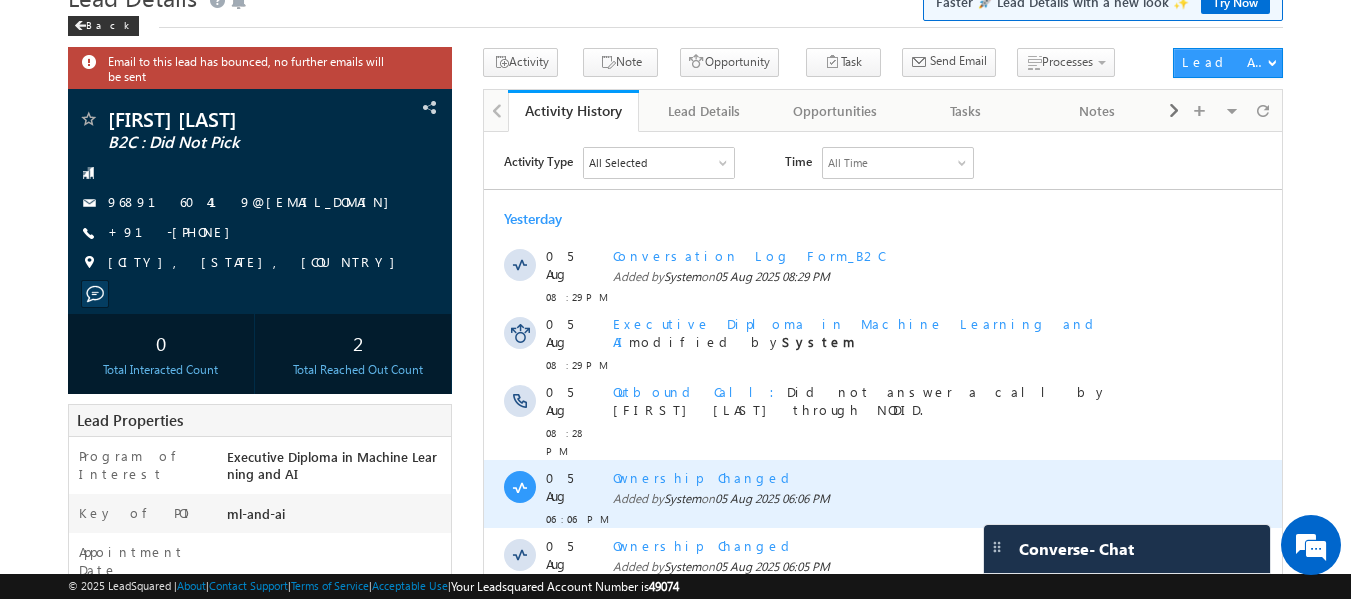 scroll, scrollTop: 200, scrollLeft: 0, axis: vertical 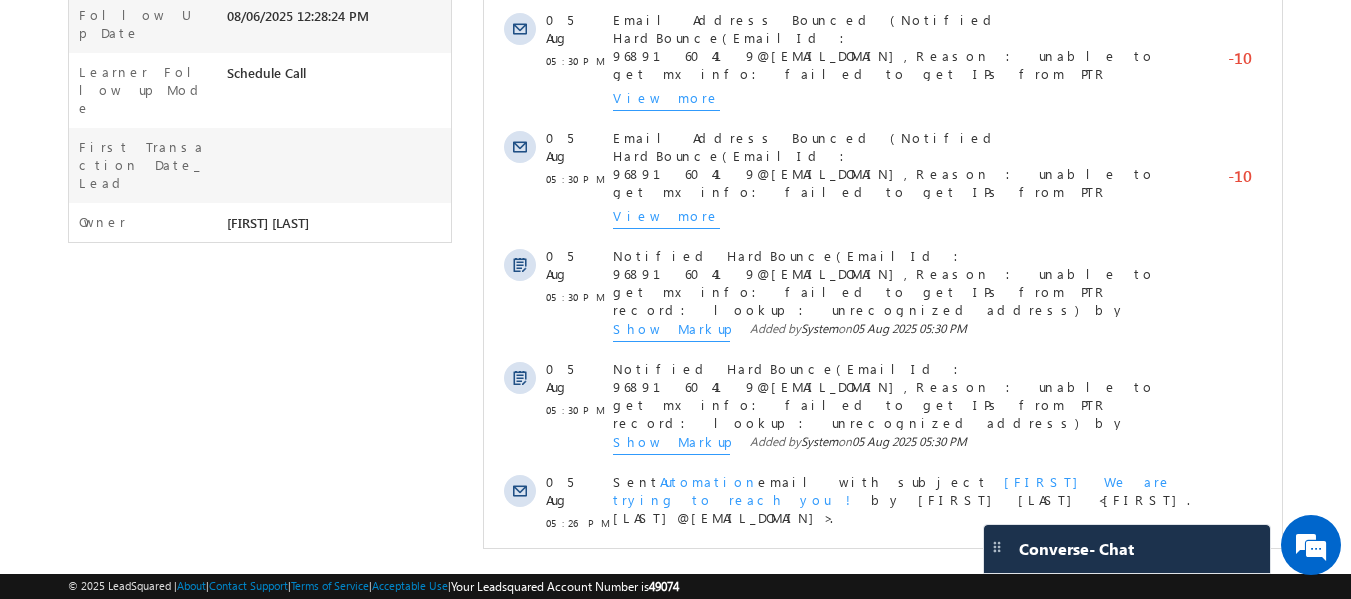 click on "Show More" at bounding box center (892, 571) 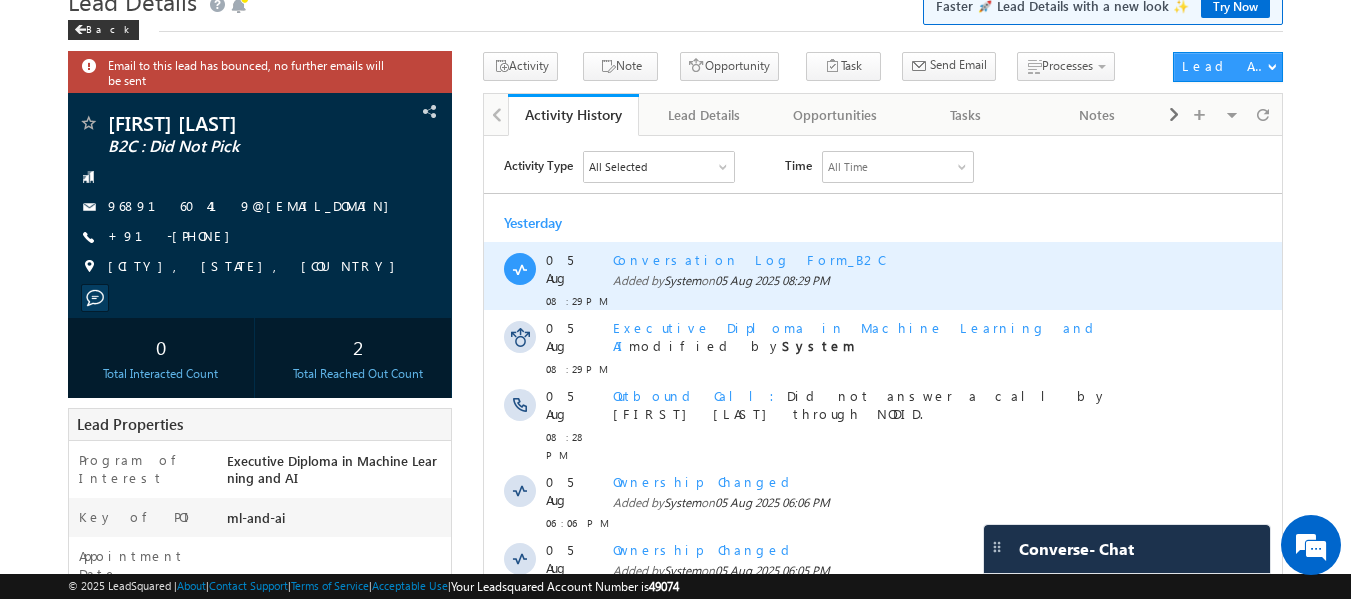 scroll, scrollTop: 0, scrollLeft: 0, axis: both 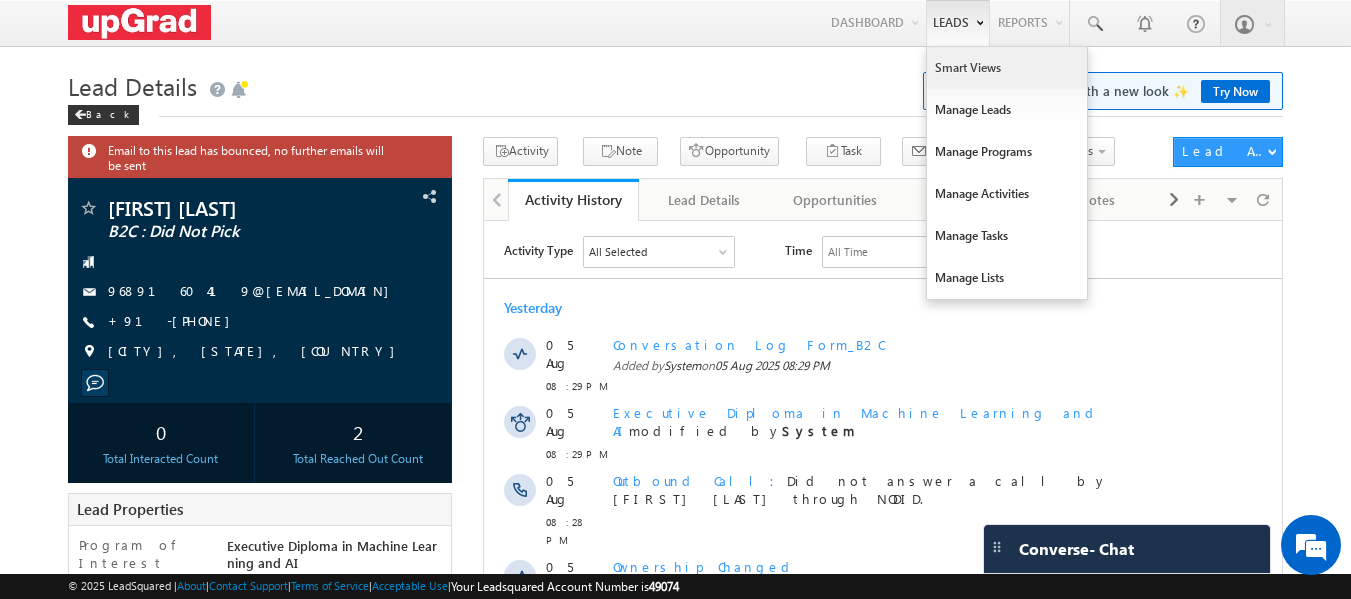 click on "Smart Views" at bounding box center [1007, 68] 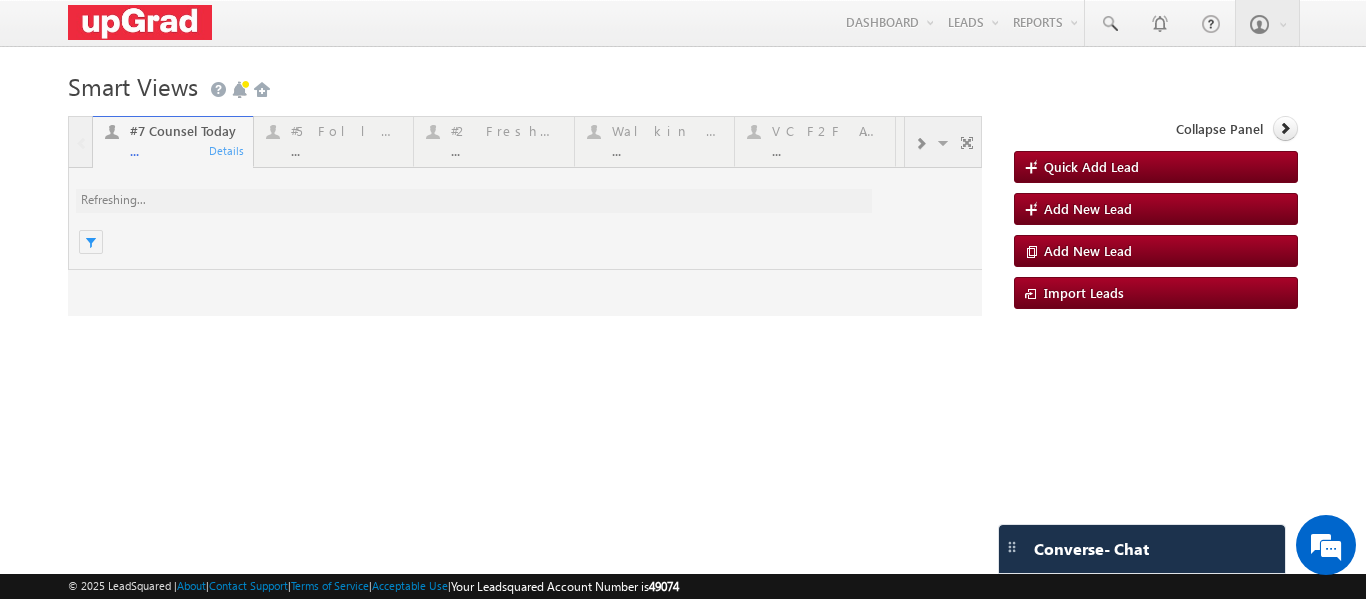 scroll, scrollTop: 0, scrollLeft: 0, axis: both 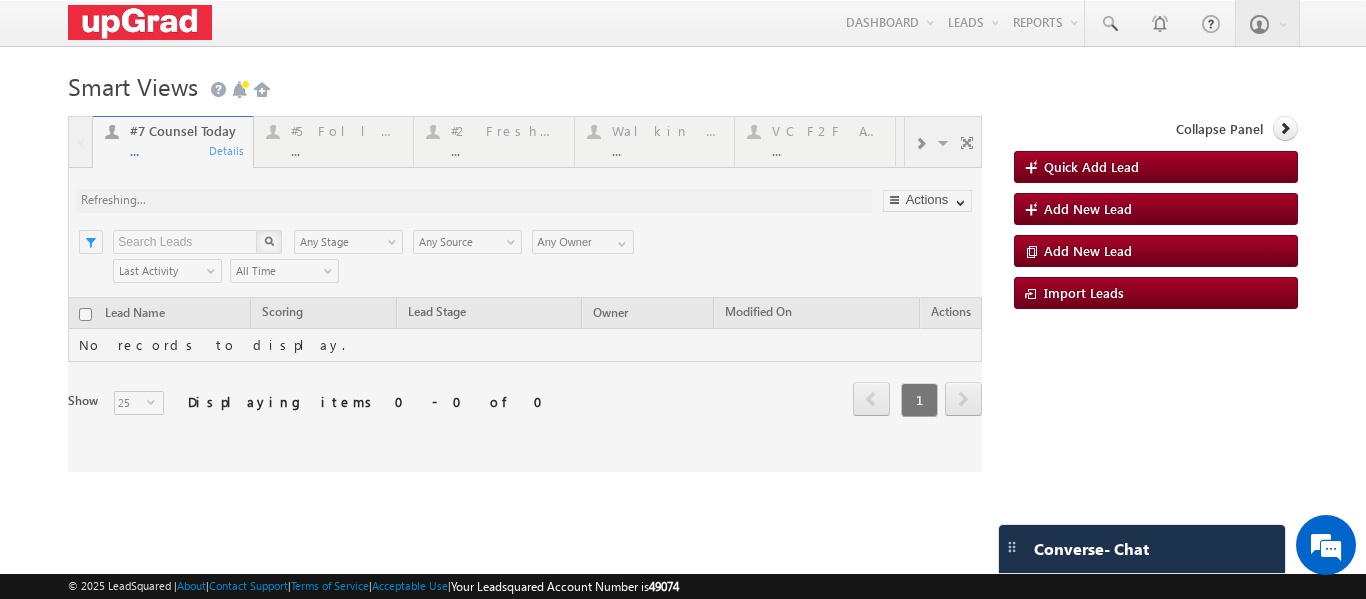 click at bounding box center (525, 294) 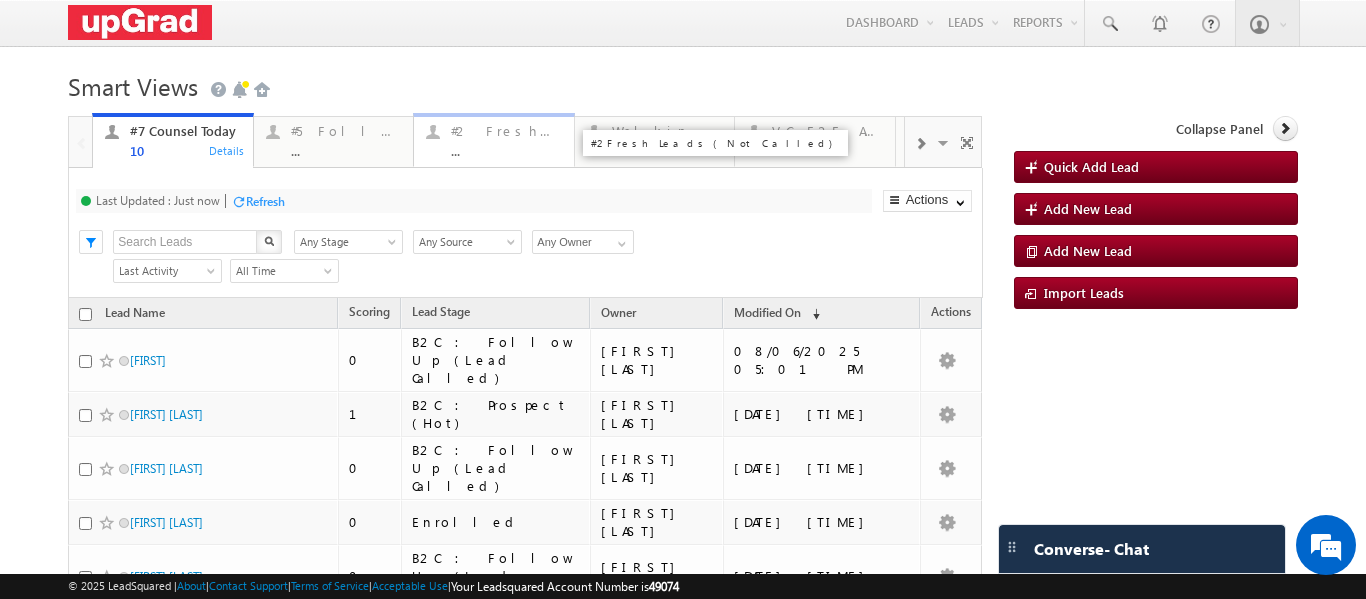 click on "#2 Fresh Leads (Not Called) ..." at bounding box center (506, 138) 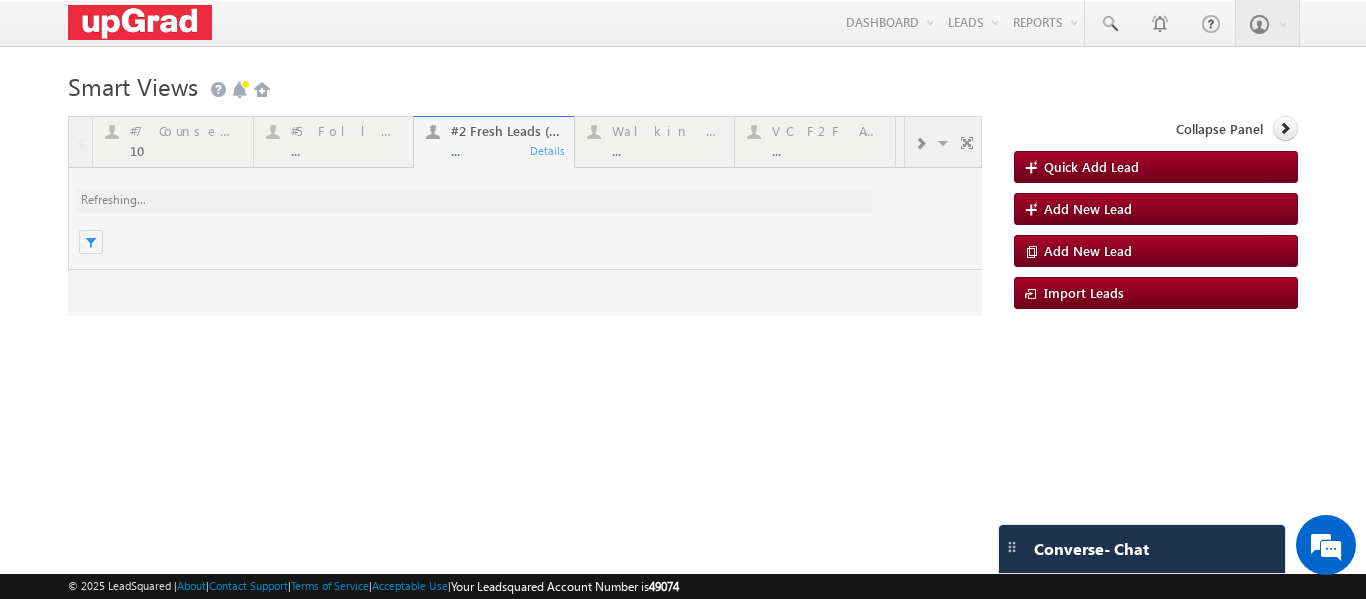 scroll, scrollTop: 0, scrollLeft: 0, axis: both 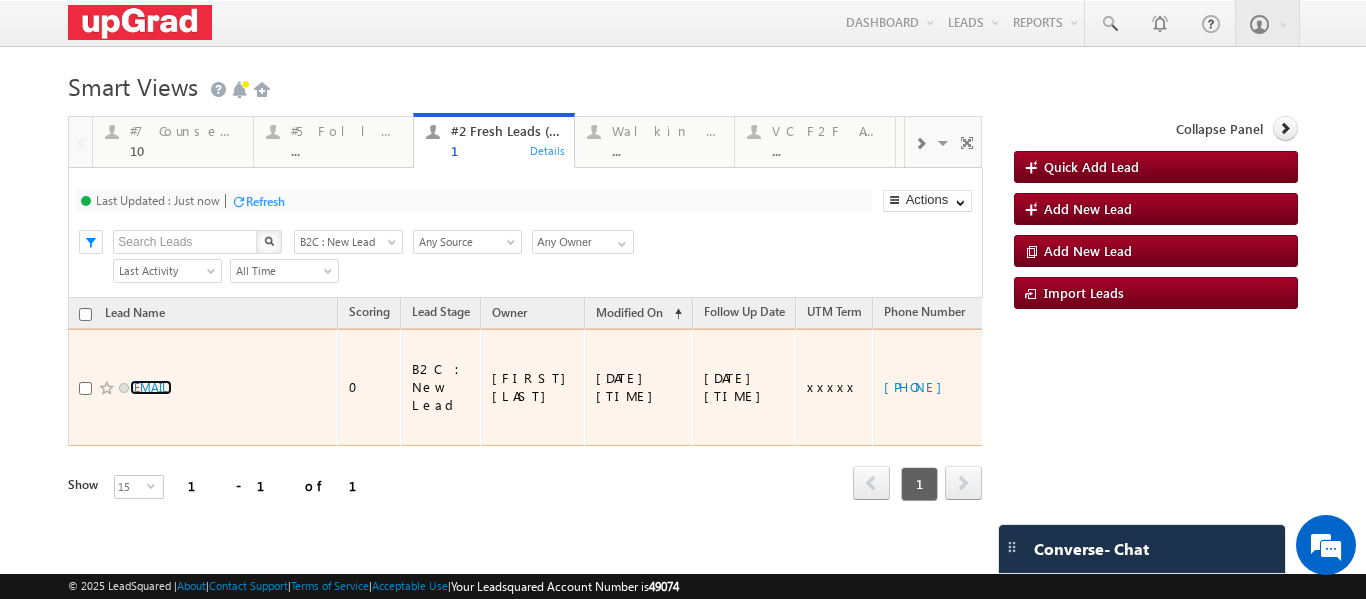 drag, startPoint x: 240, startPoint y: 355, endPoint x: 207, endPoint y: 282, distance: 80.11242 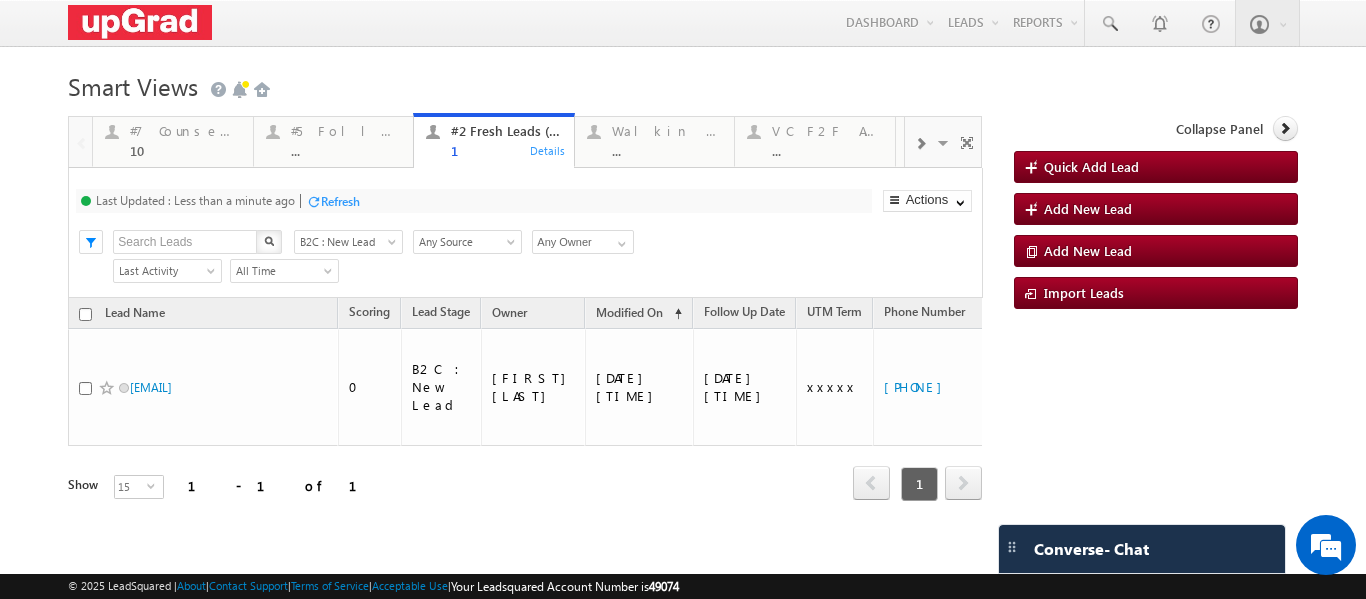 click at bounding box center (920, 144) 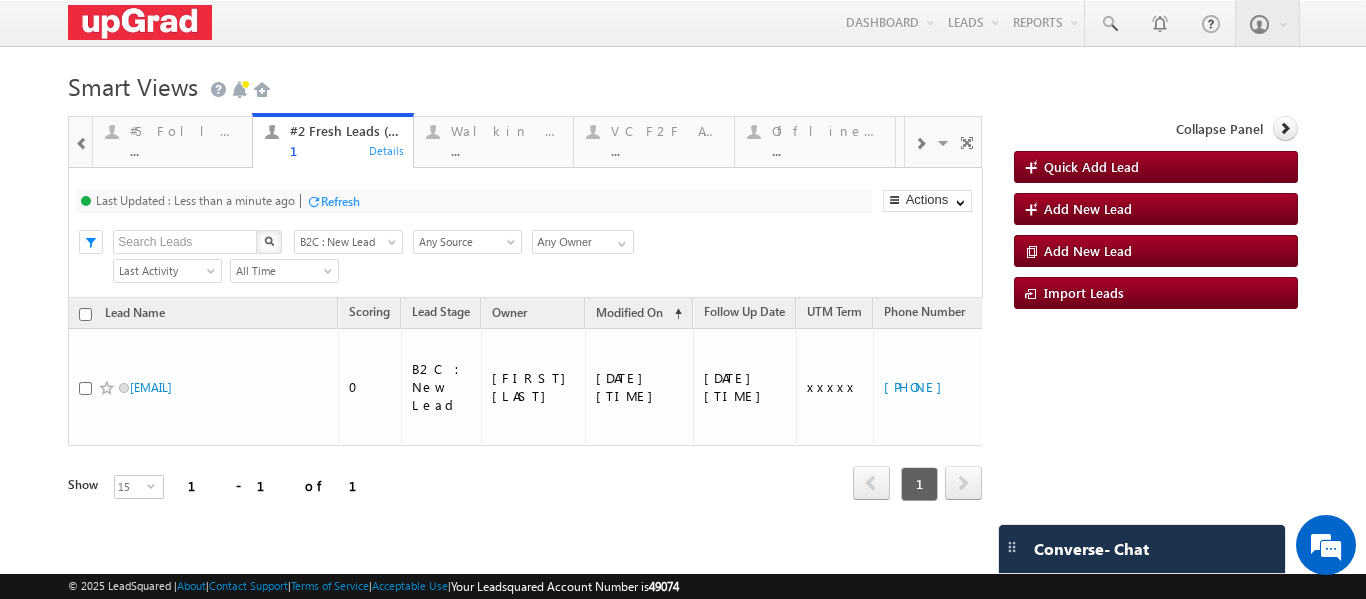 click at bounding box center [920, 144] 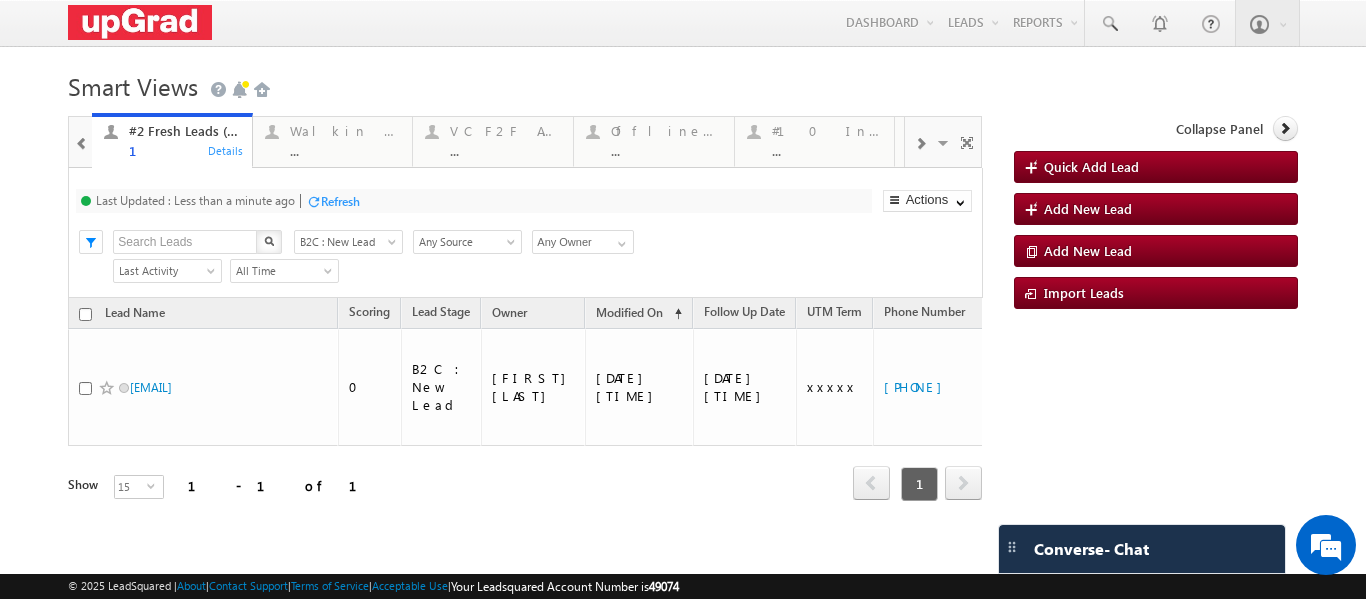click at bounding box center (920, 144) 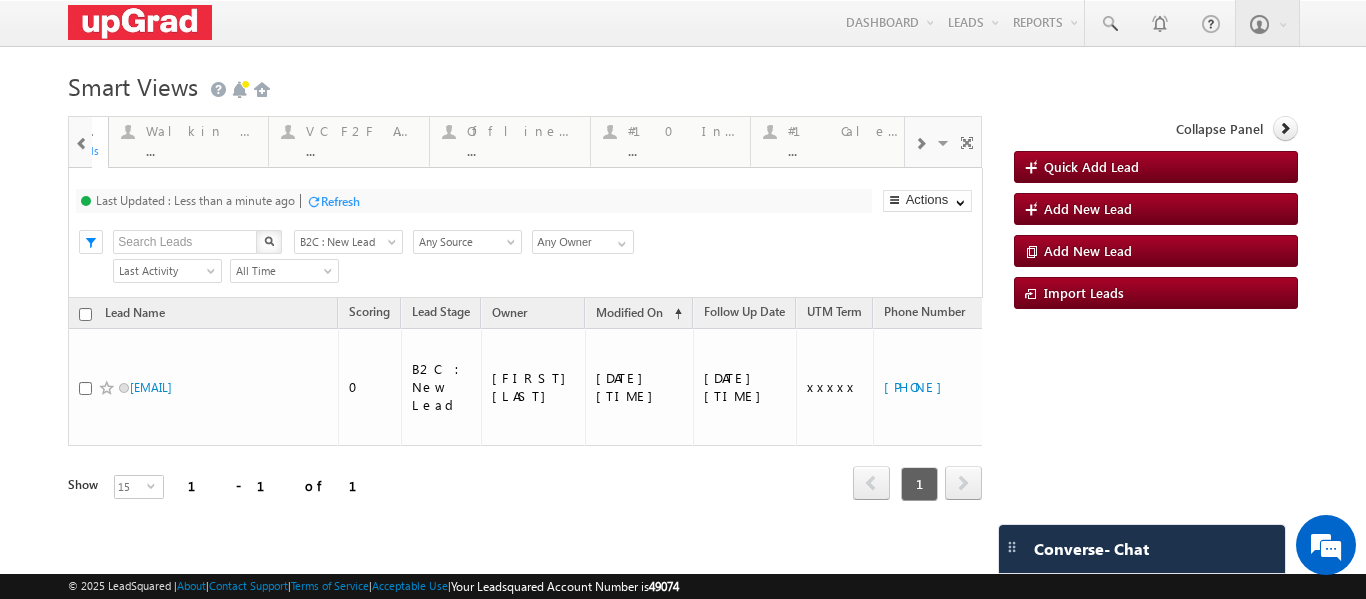 click at bounding box center [920, 144] 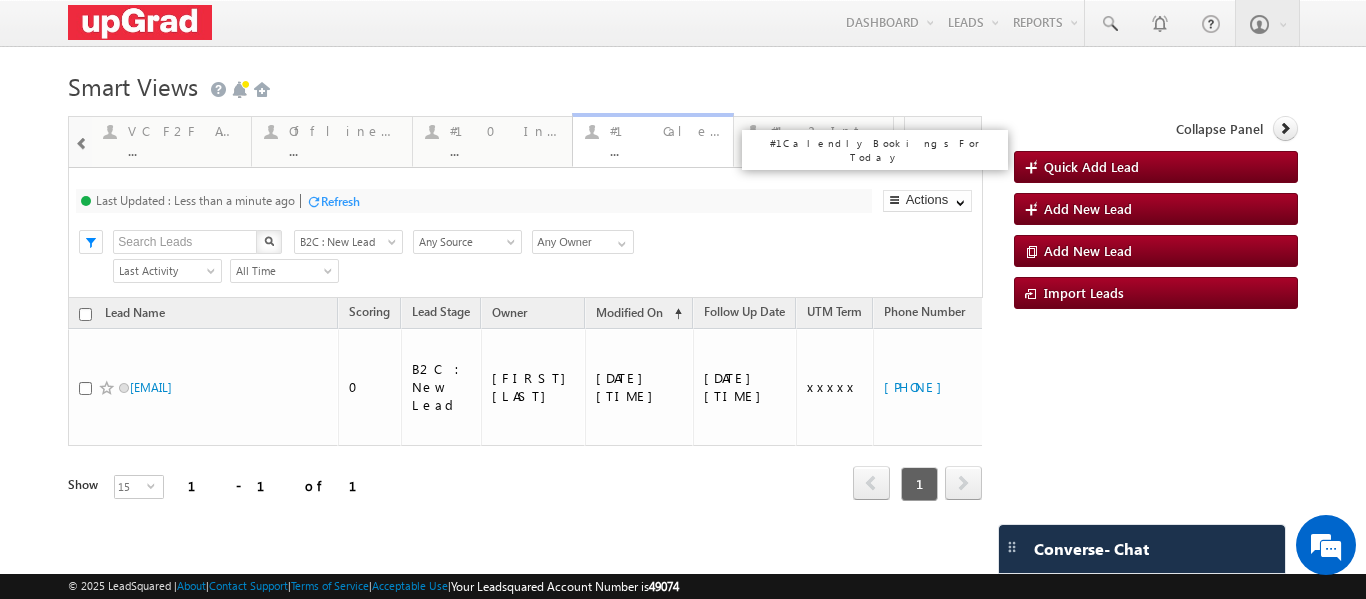 click on "#1 Calendly Bookings For Today" at bounding box center [665, 131] 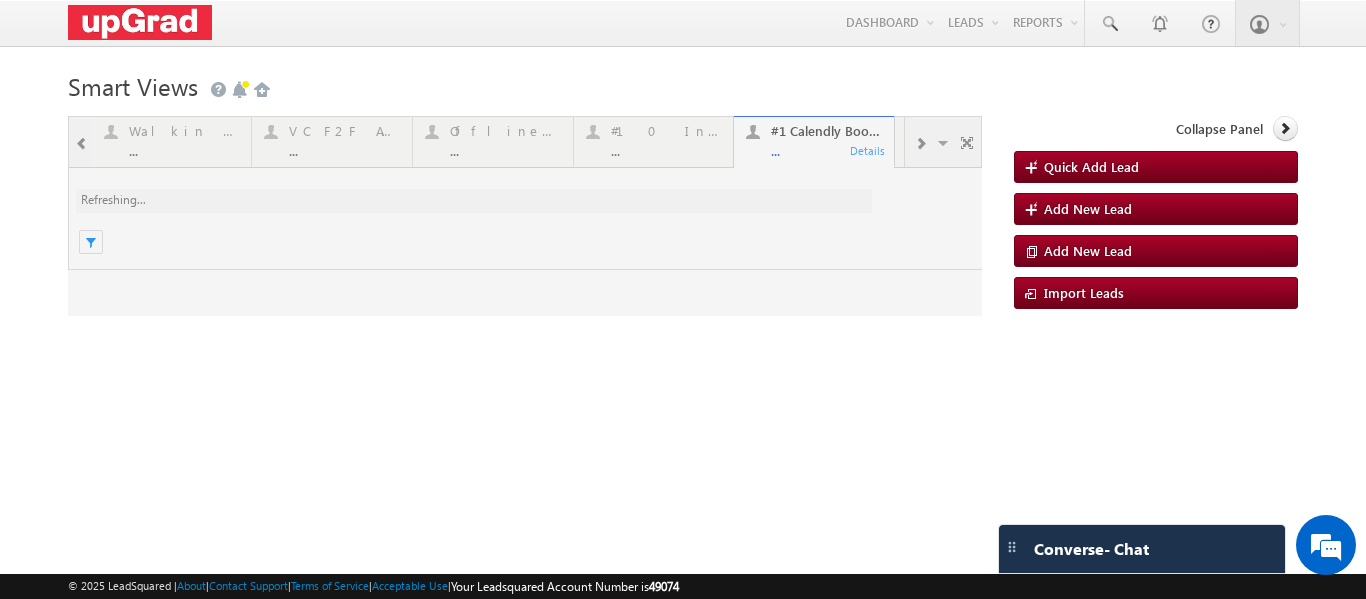 scroll, scrollTop: 0, scrollLeft: 0, axis: both 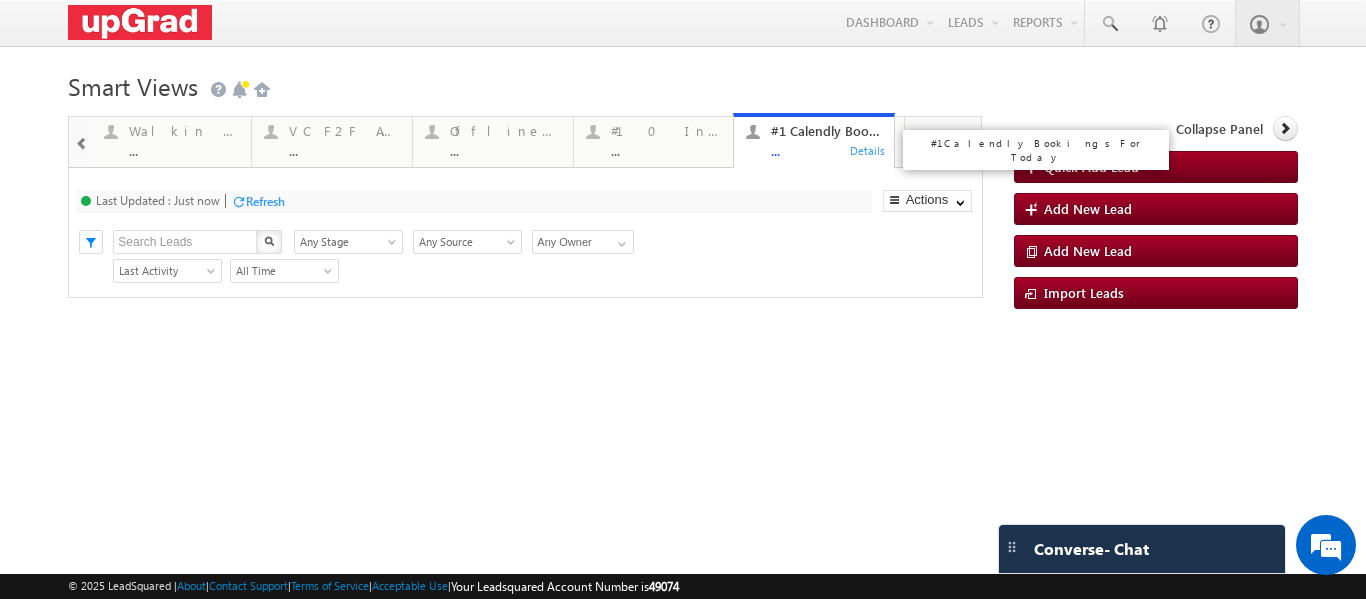 click on "..." at bounding box center (826, 150) 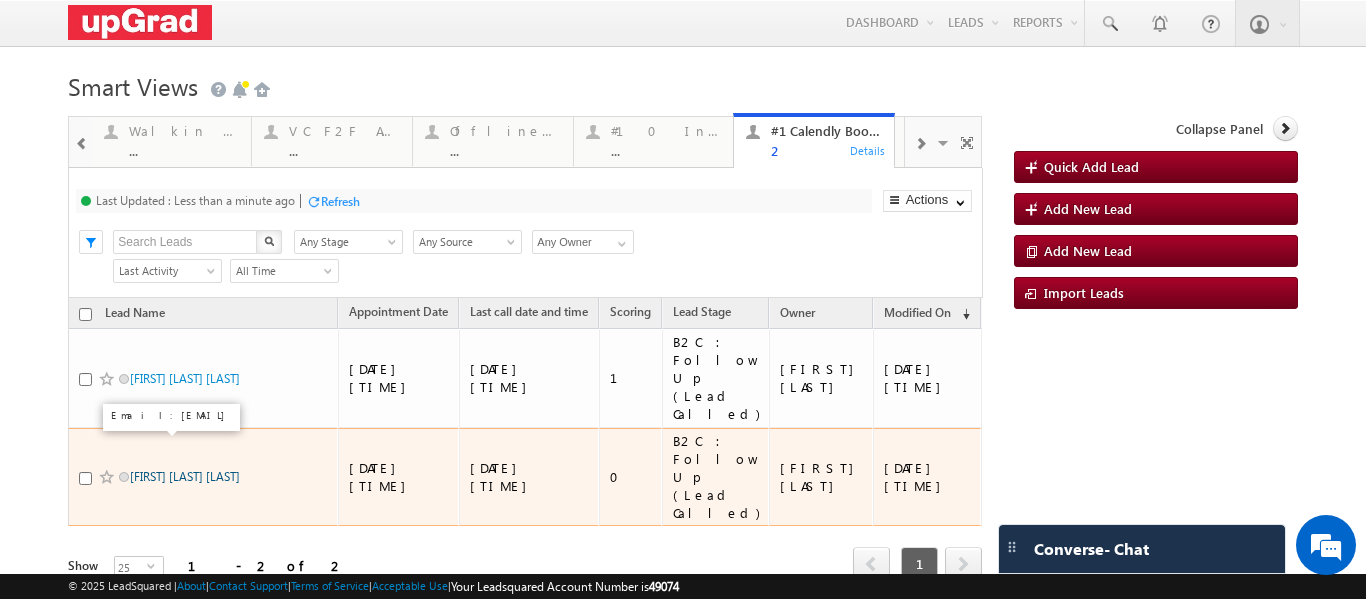 drag, startPoint x: 192, startPoint y: 445, endPoint x: 204, endPoint y: 444, distance: 12.0415945 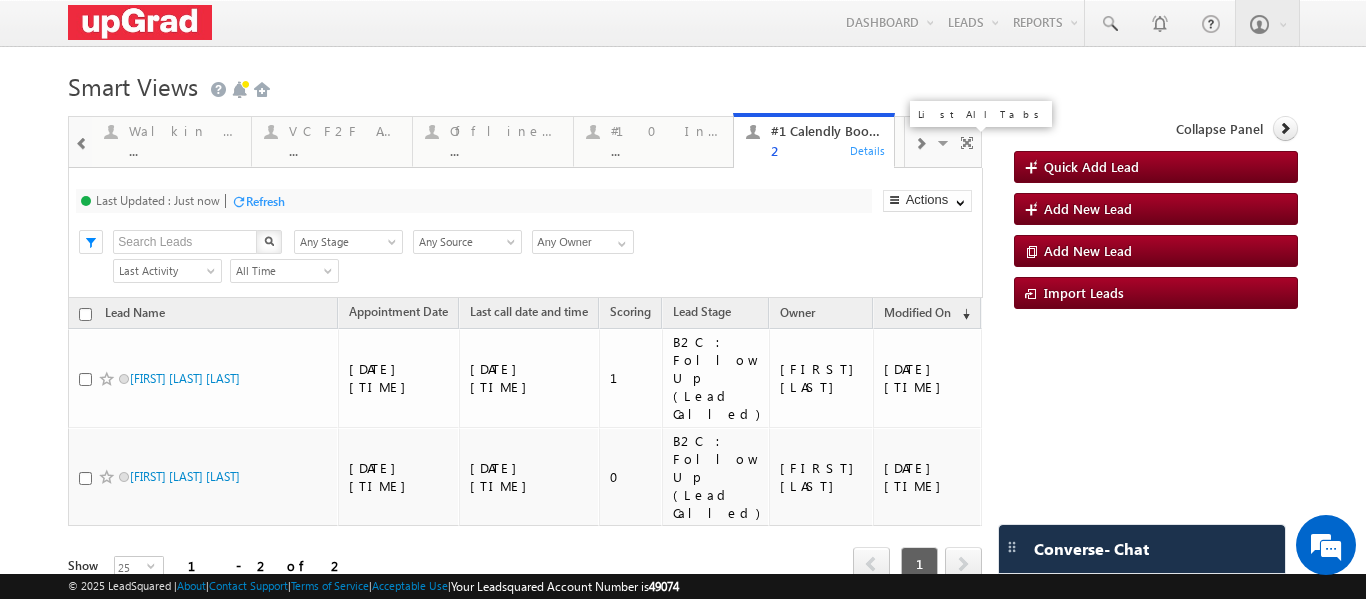 click at bounding box center (945, 146) 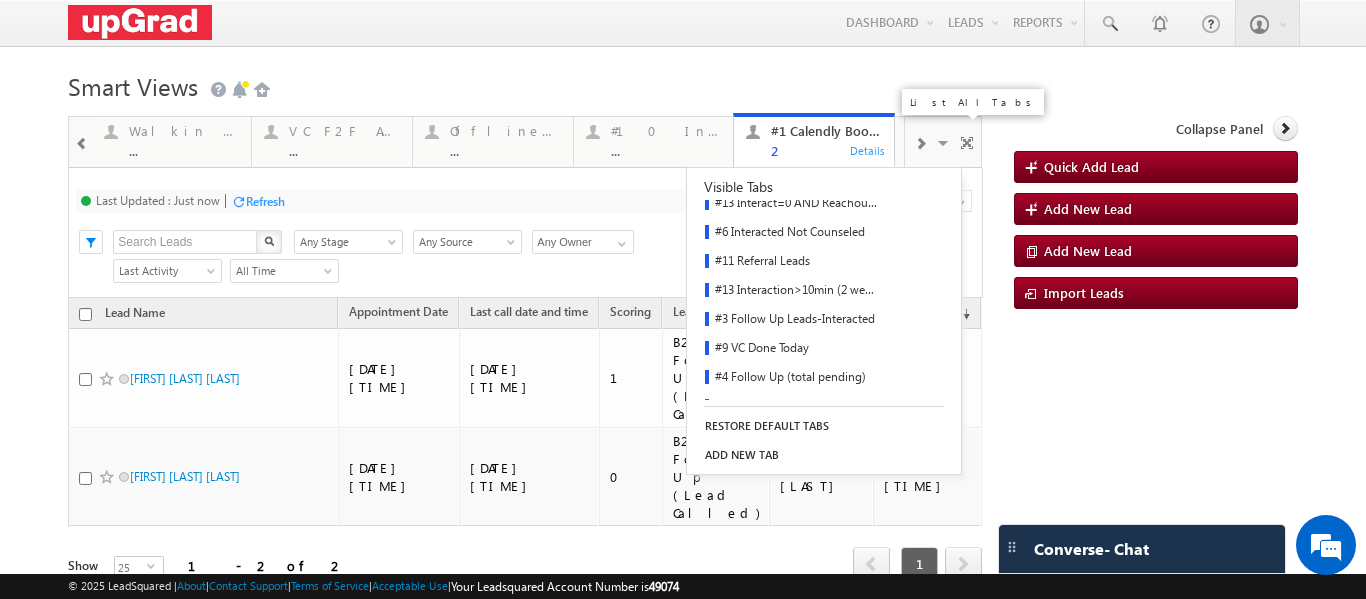 scroll, scrollTop: 293, scrollLeft: 0, axis: vertical 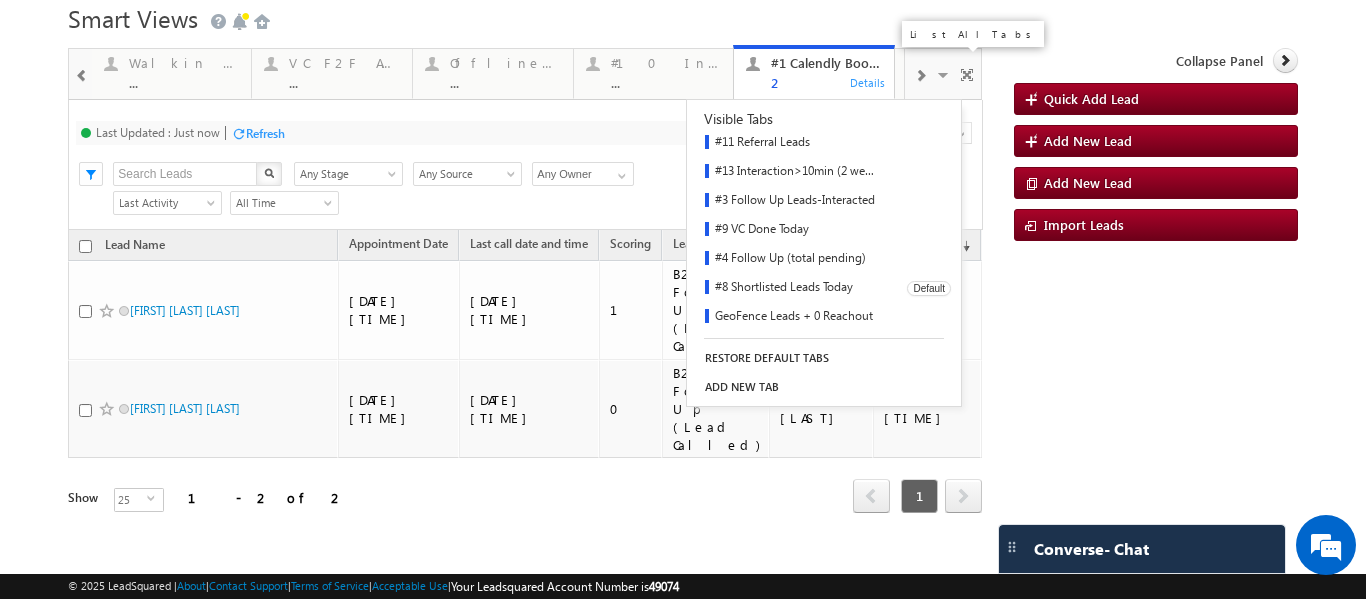 click on "#8 Shortlisted Leads Today" at bounding box center (790, 288) 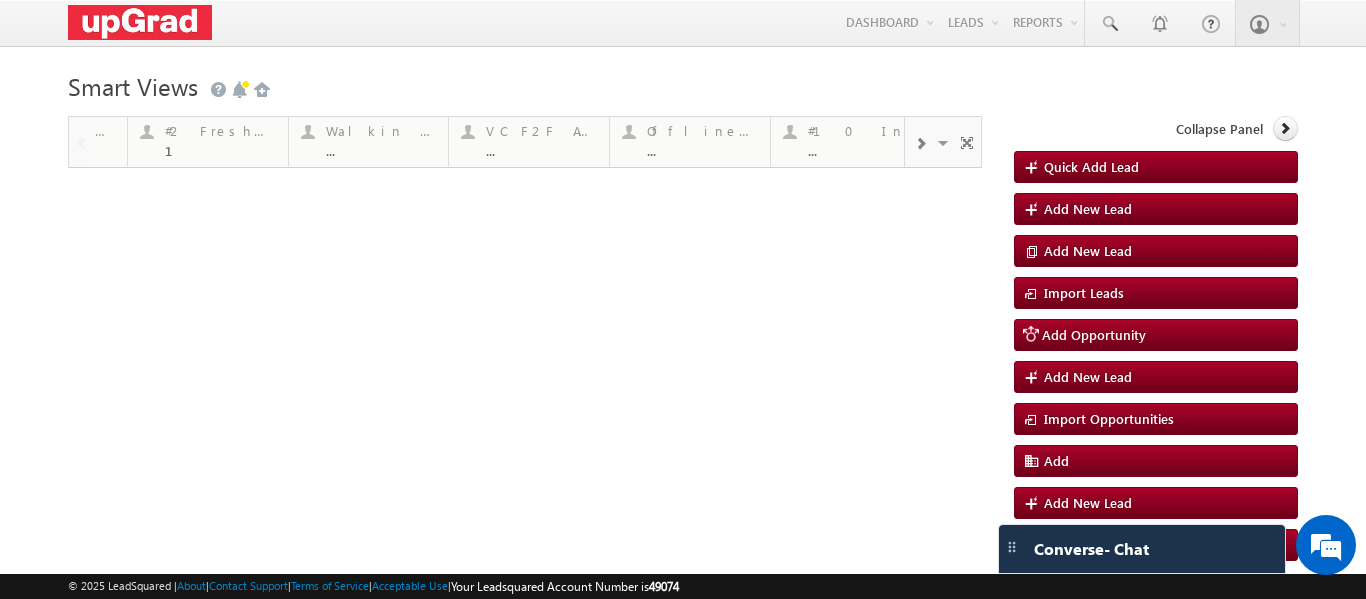 scroll, scrollTop: 0, scrollLeft: 0, axis: both 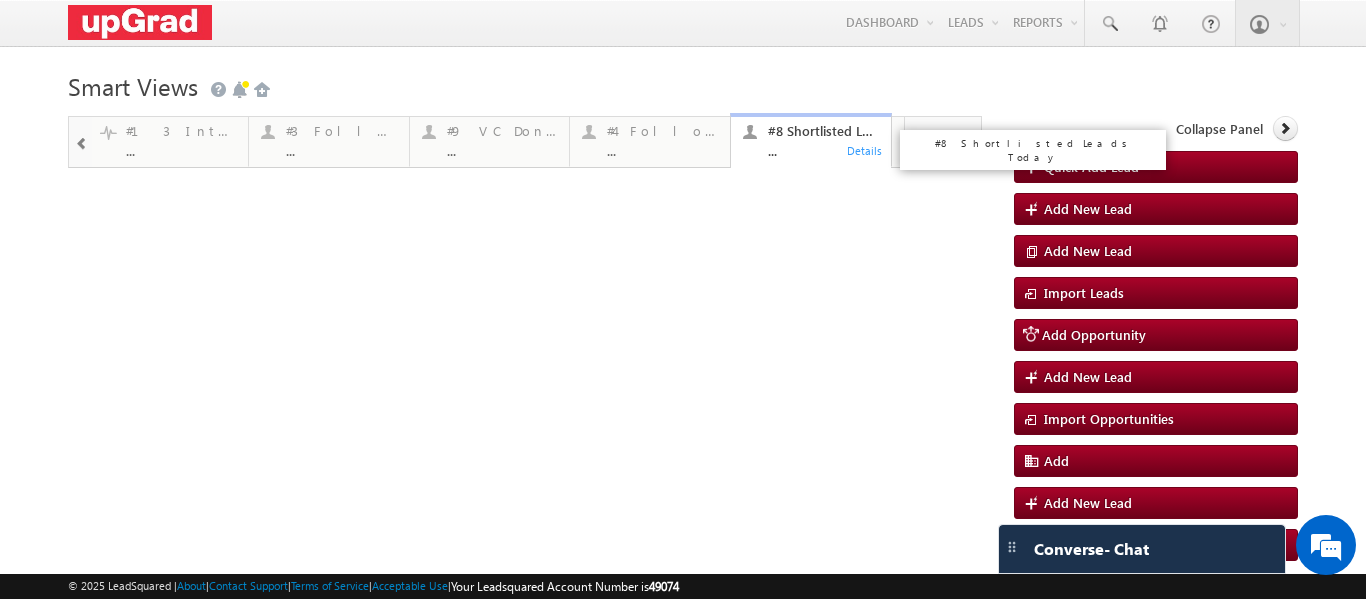click on "..." at bounding box center [823, 150] 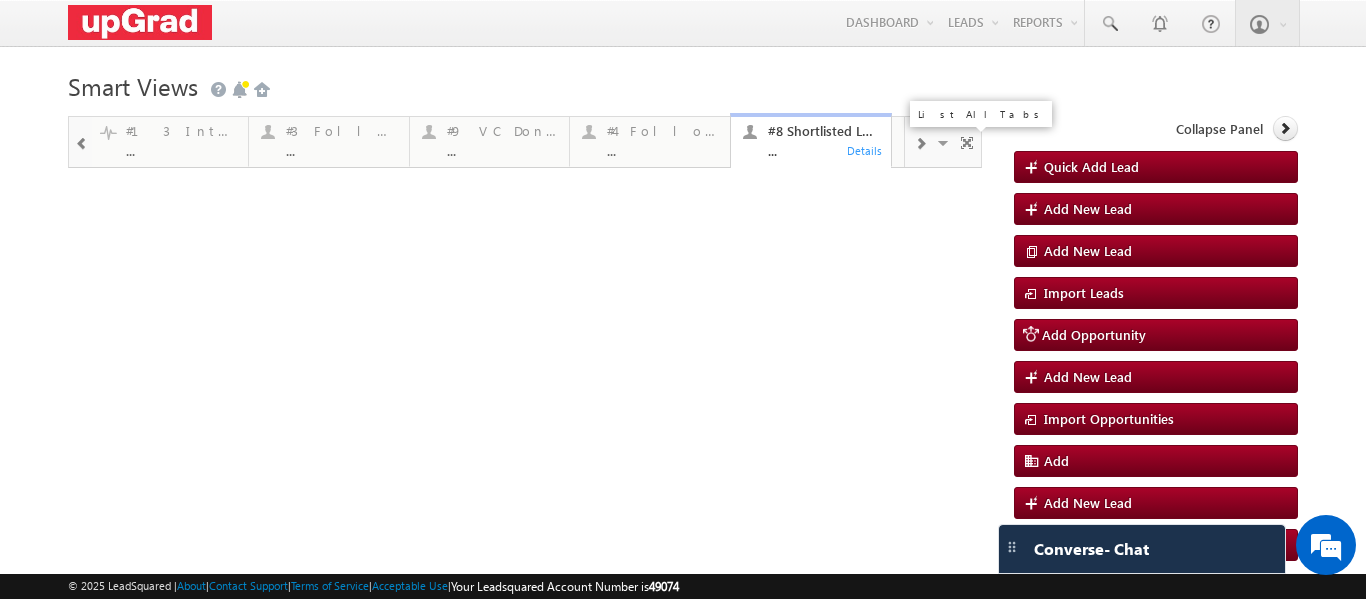 click at bounding box center [945, 146] 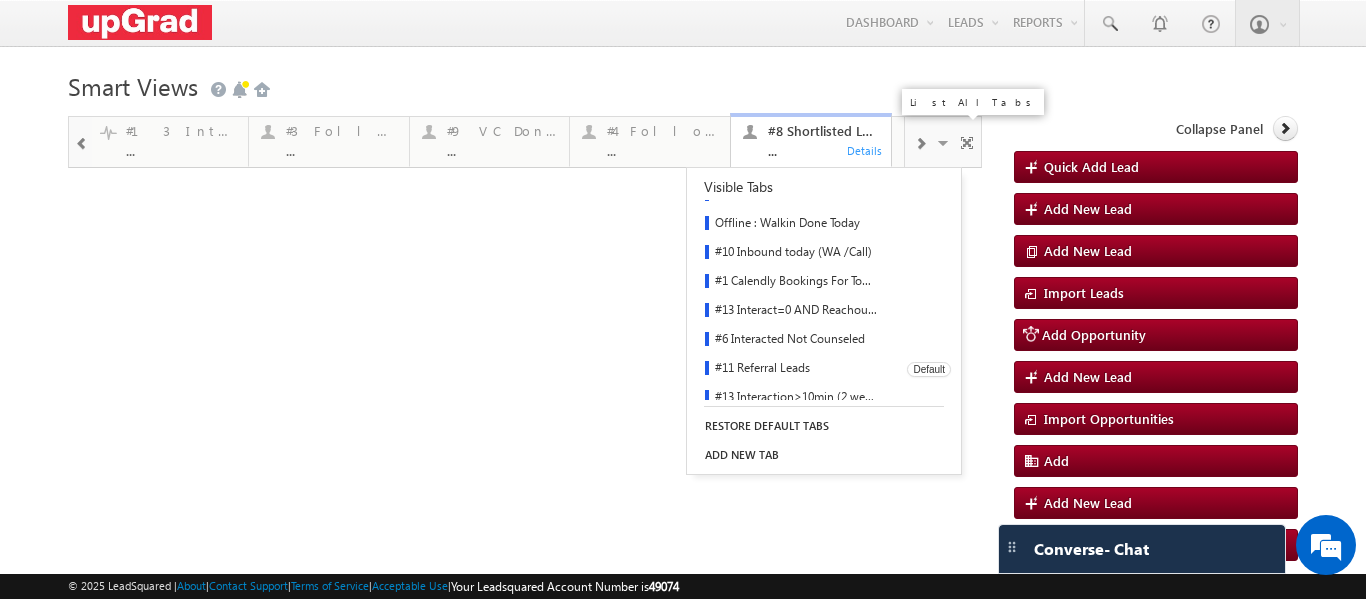 scroll, scrollTop: 100, scrollLeft: 0, axis: vertical 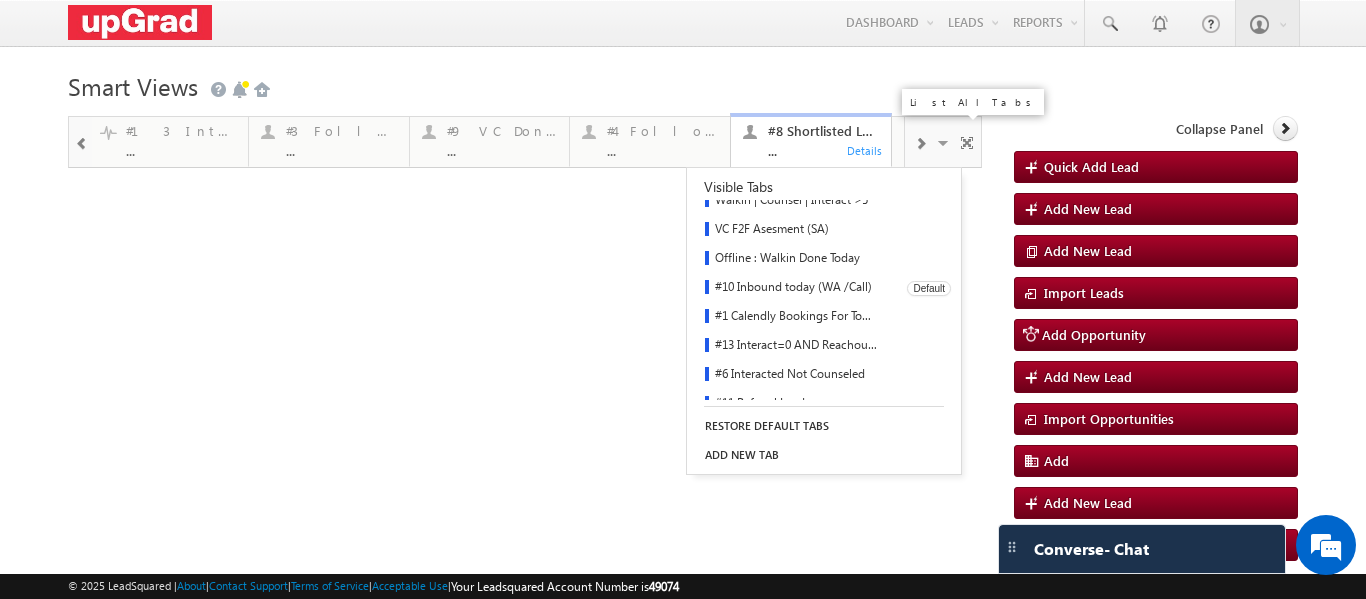 click on "#10 Inbound today (WA /Call)" at bounding box center [790, 288] 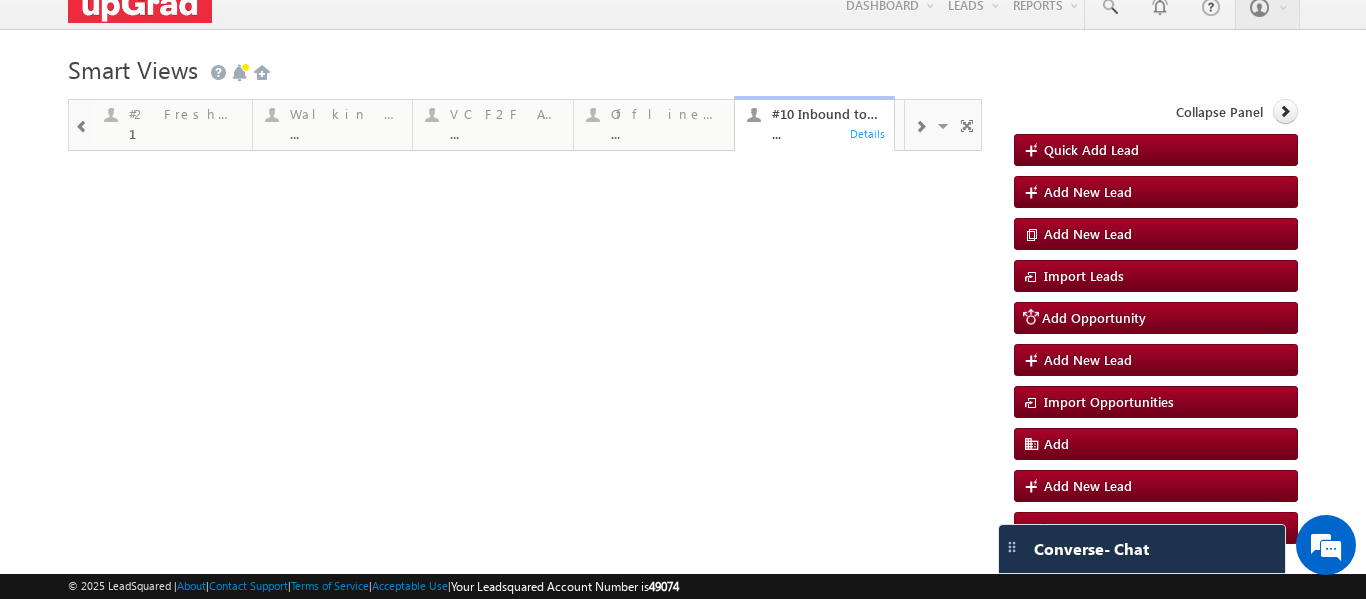 scroll, scrollTop: 33, scrollLeft: 0, axis: vertical 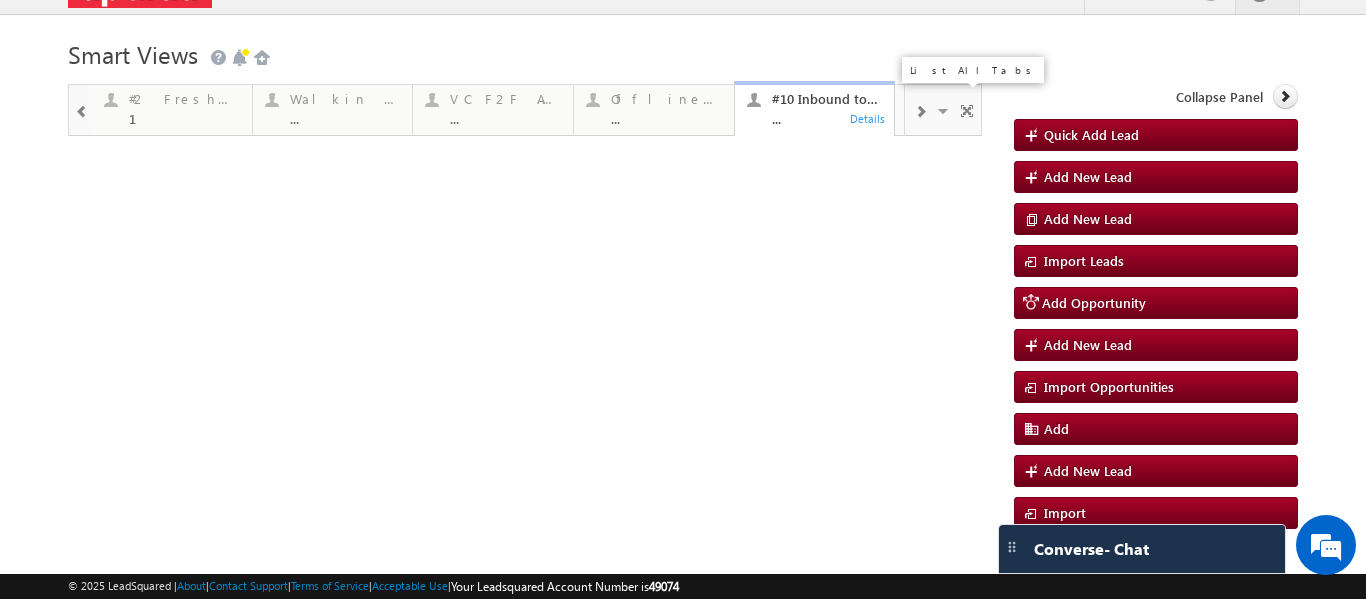 click at bounding box center [945, 114] 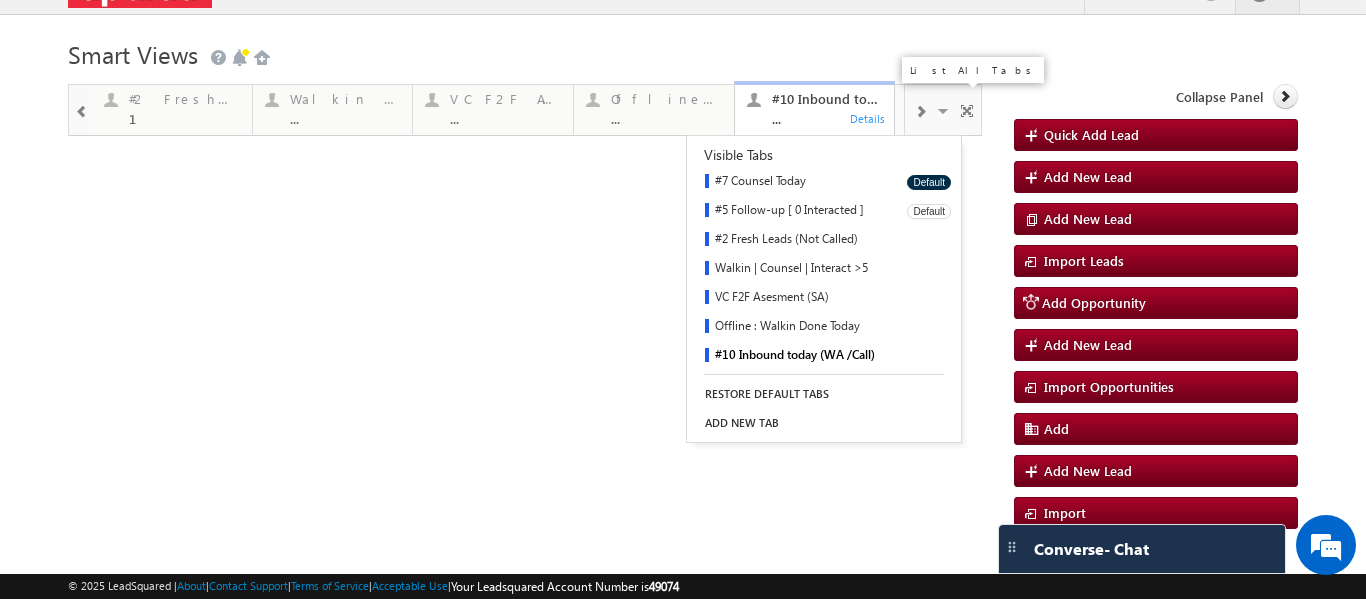 click on "#5 Follow-up [ 0 Interacted ]" at bounding box center [790, 211] 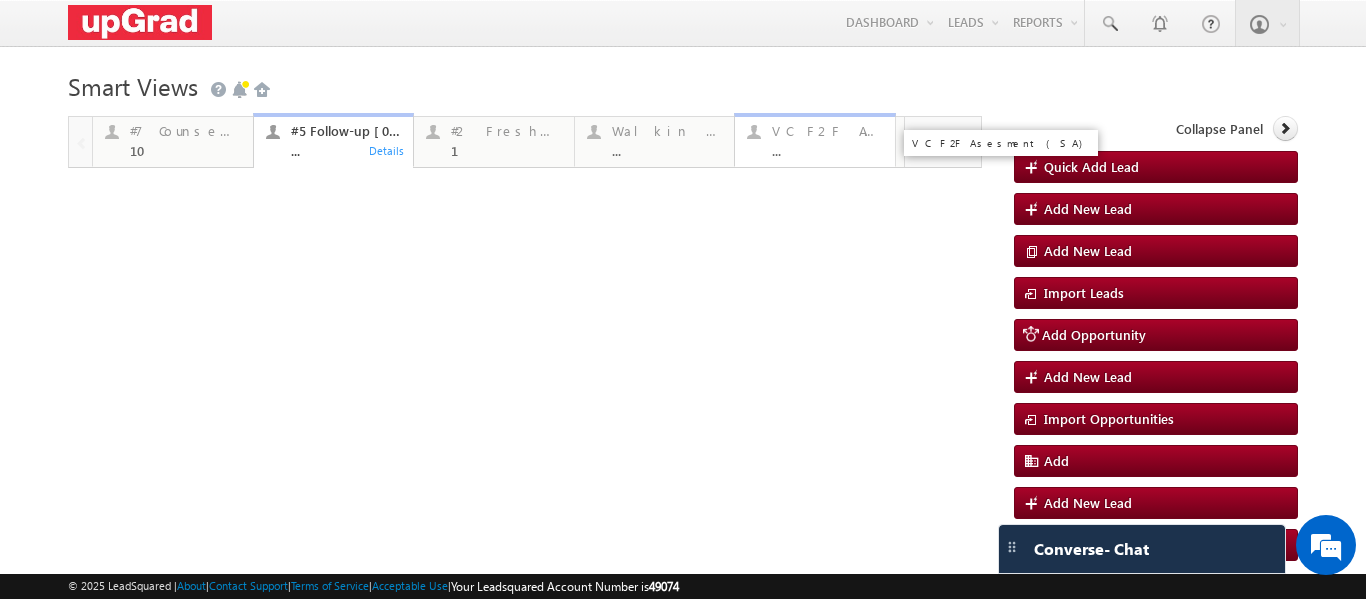 scroll, scrollTop: 0, scrollLeft: 0, axis: both 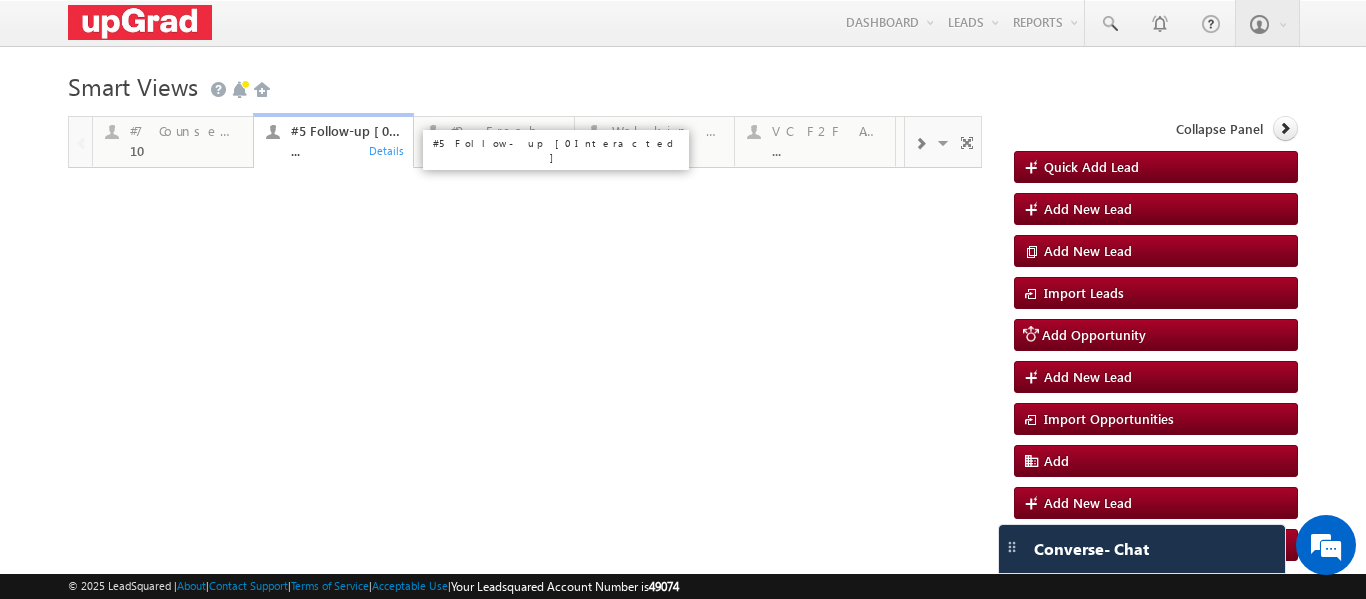 click on "..." at bounding box center (346, 150) 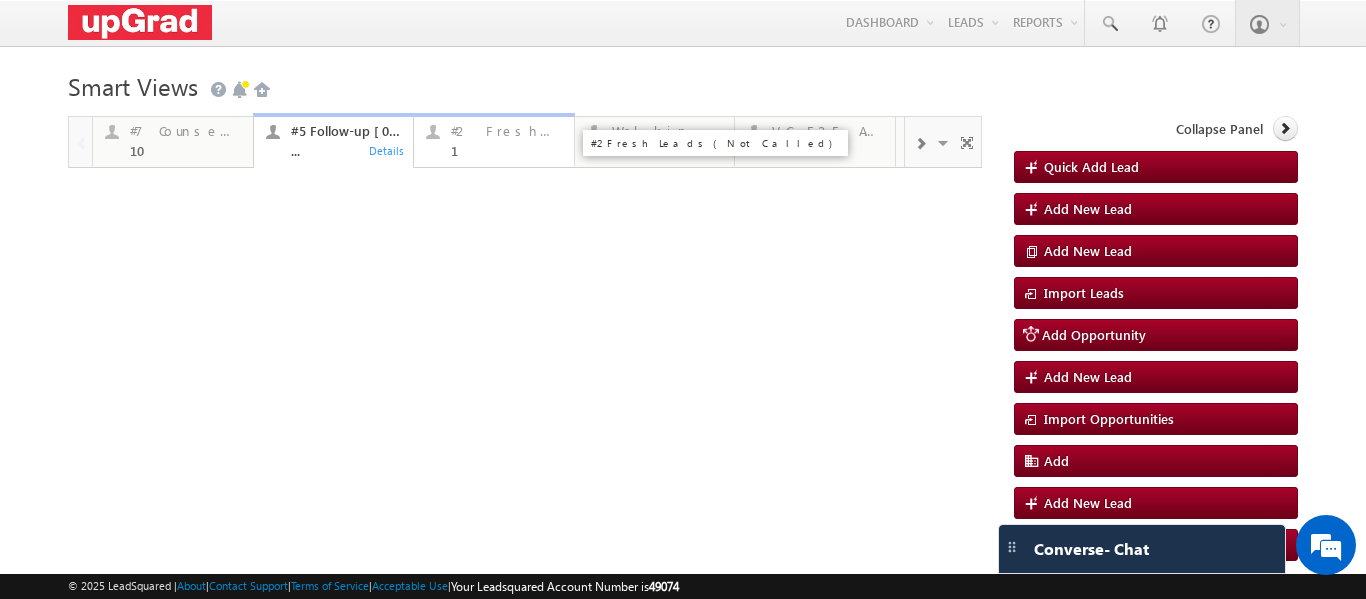 click on "1" at bounding box center (506, 150) 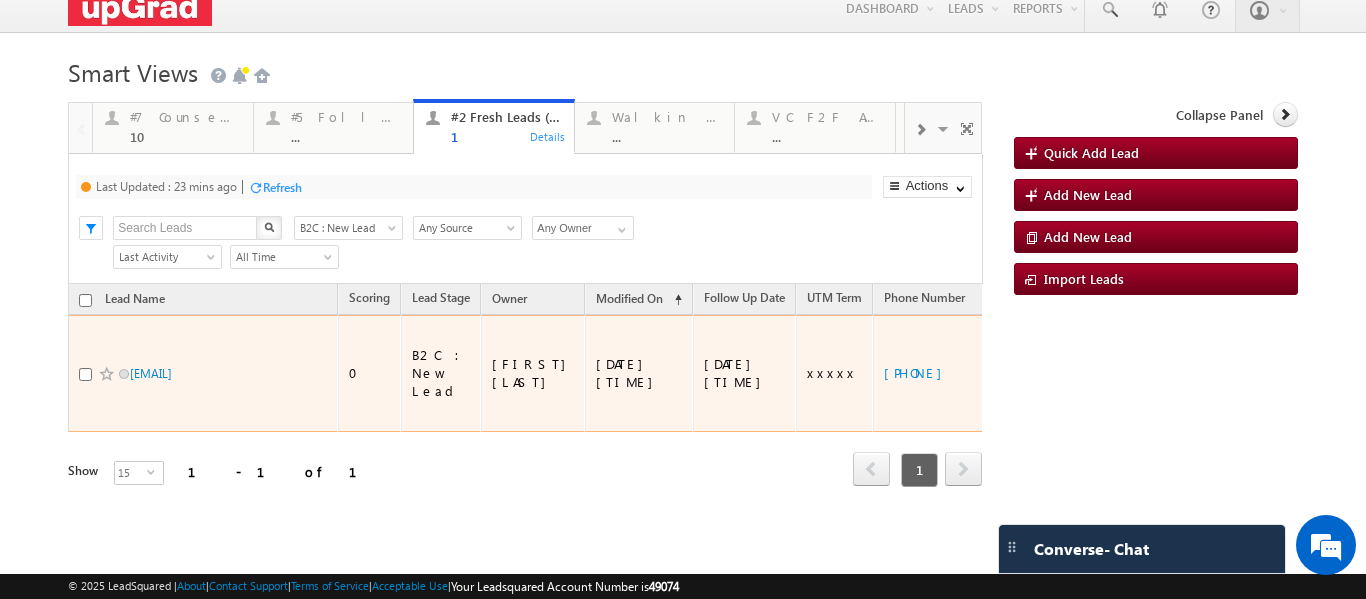 scroll, scrollTop: 17, scrollLeft: 0, axis: vertical 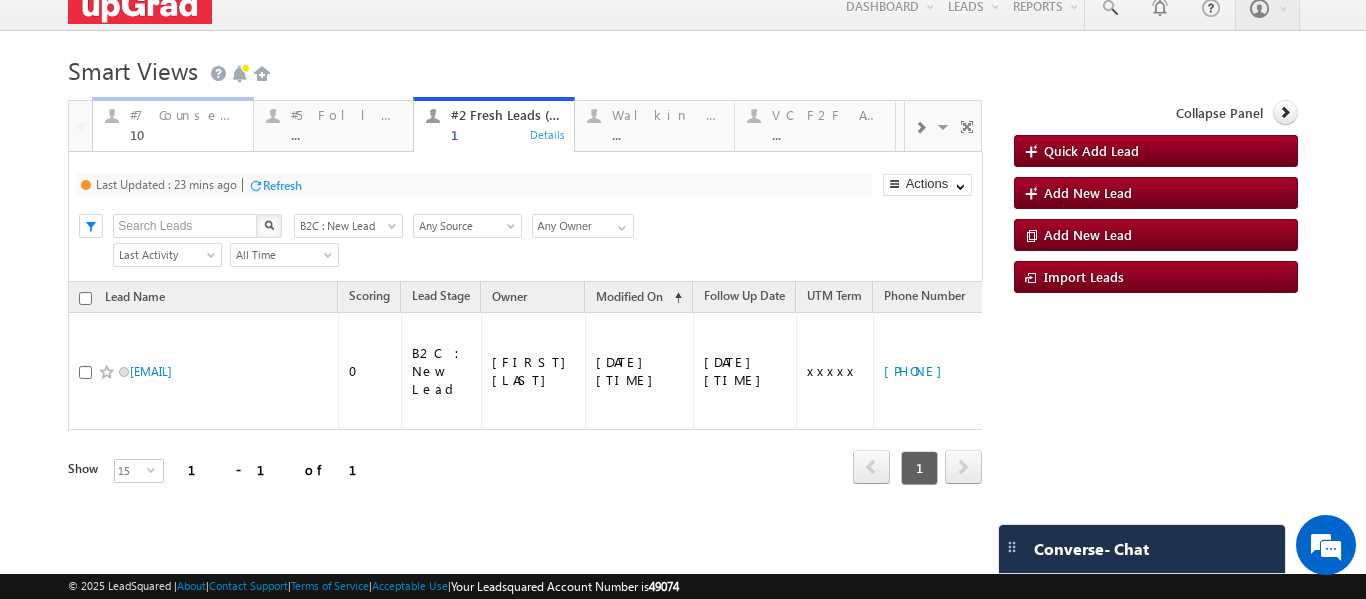 drag, startPoint x: 161, startPoint y: 137, endPoint x: 172, endPoint y: 137, distance: 11 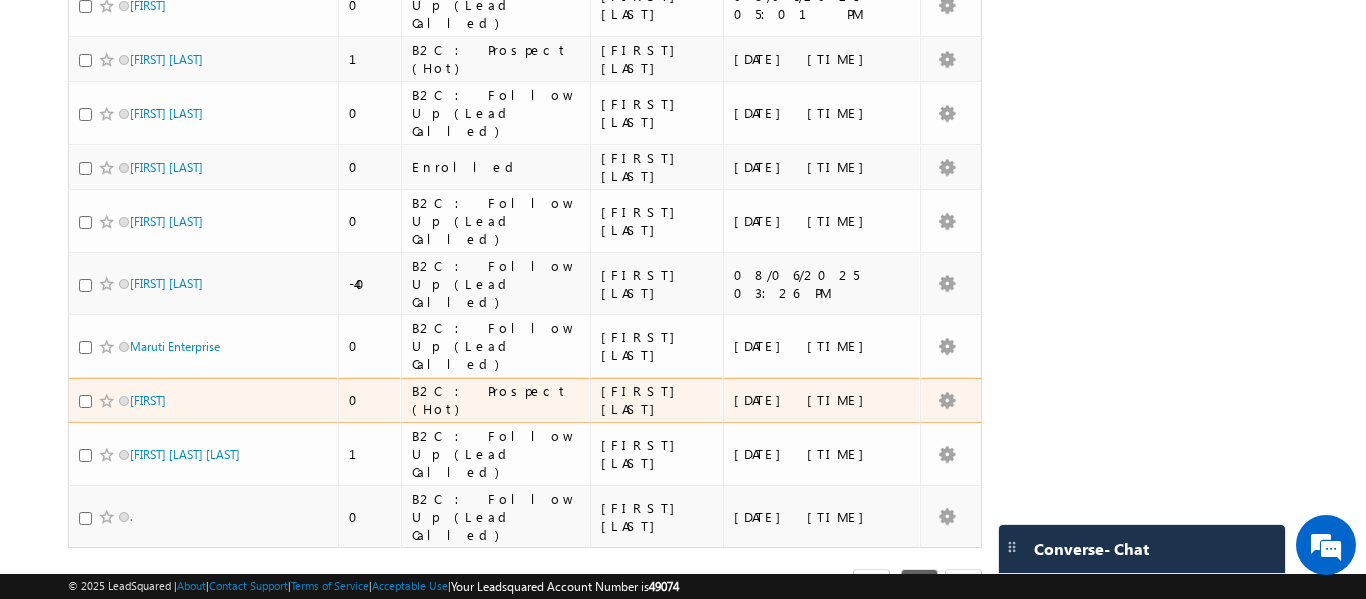 scroll, scrollTop: 0, scrollLeft: 0, axis: both 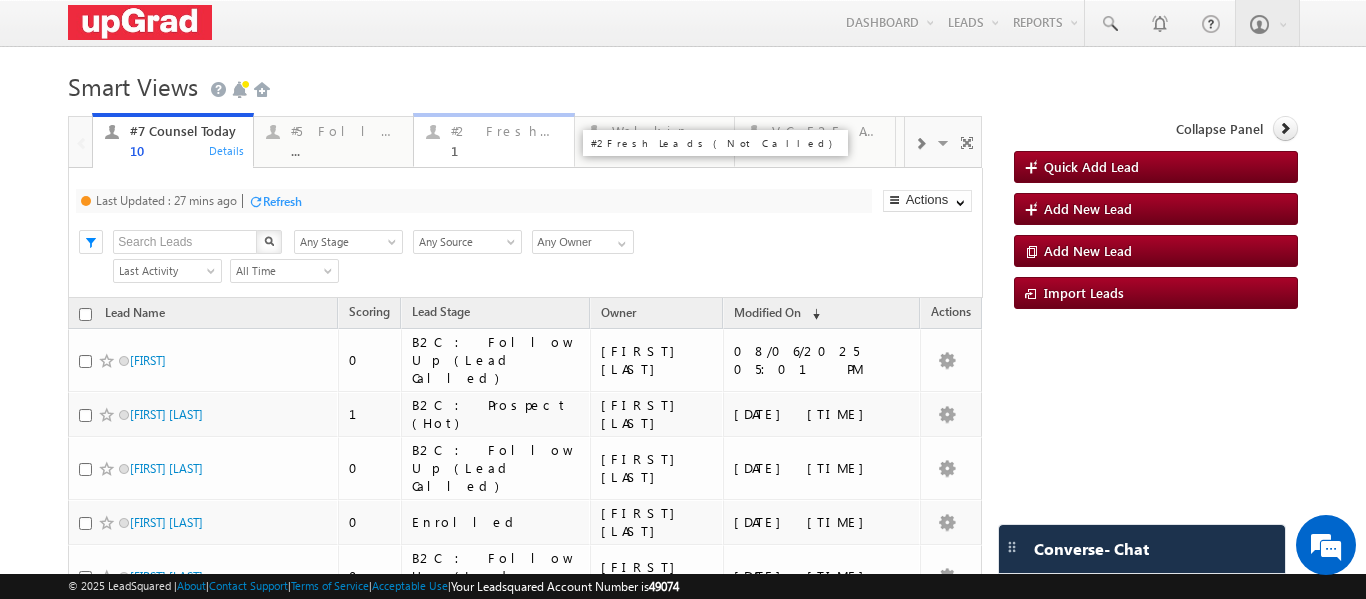 click on "#2 Fresh Leads (Not Called) 1" at bounding box center [506, 138] 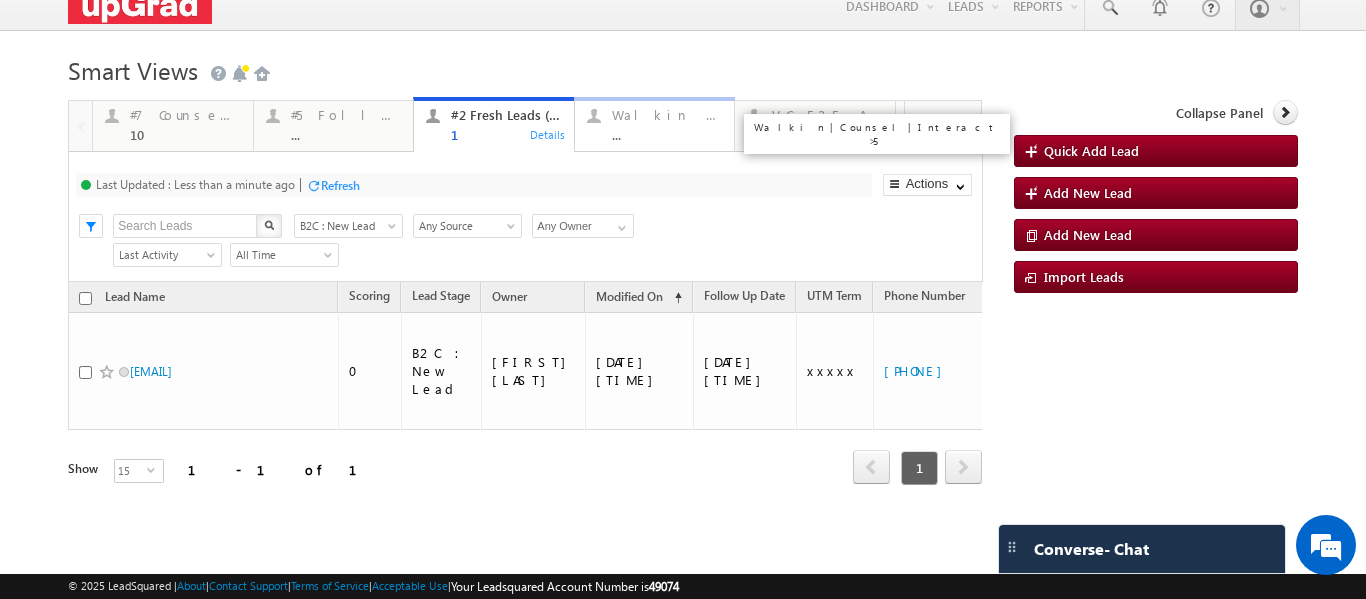click on "Walkin | Counsel | Interact >5" at bounding box center [667, 115] 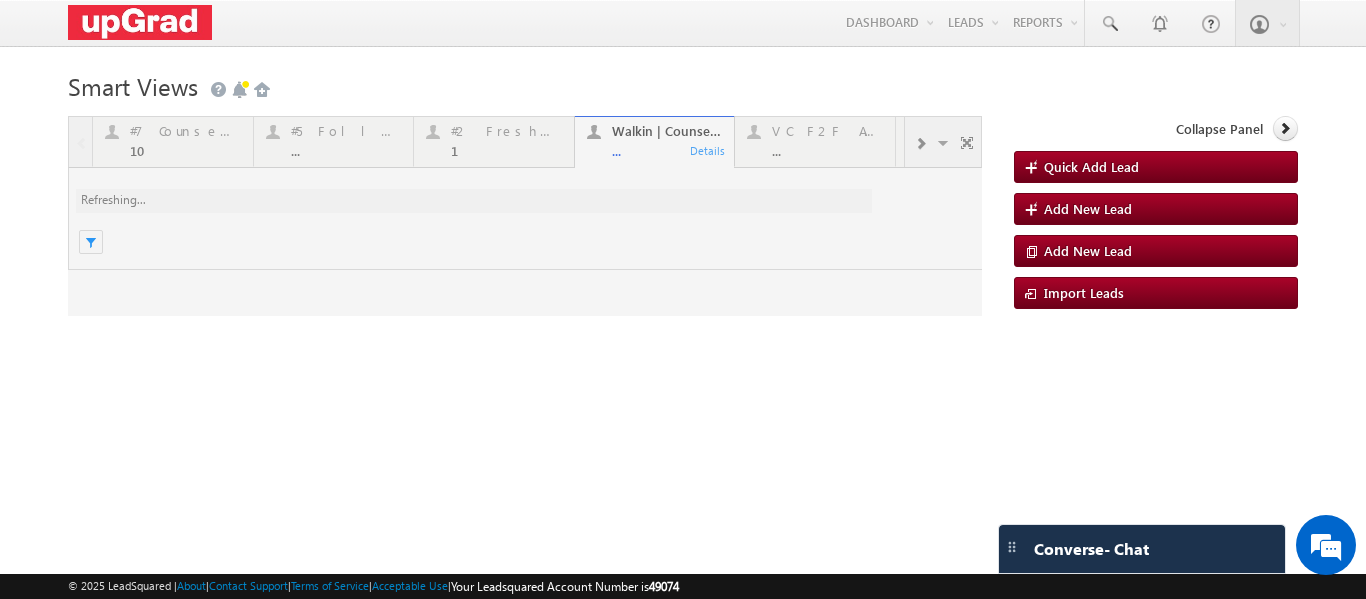 scroll, scrollTop: 0, scrollLeft: 0, axis: both 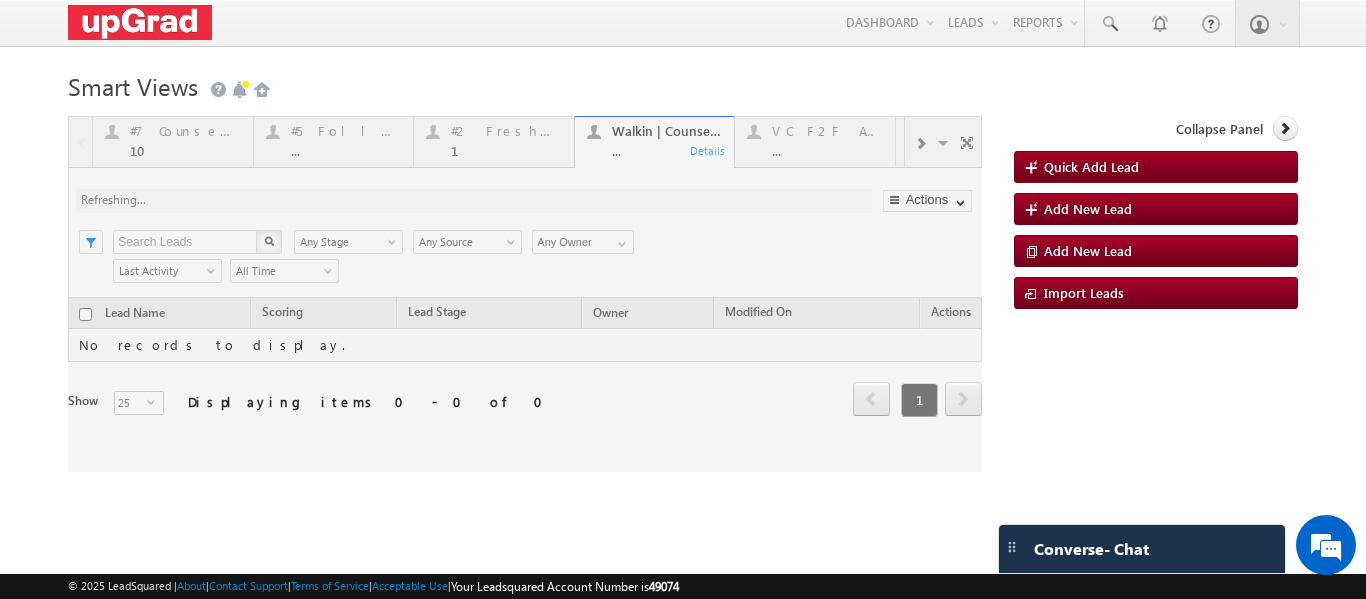 click at bounding box center (525, 294) 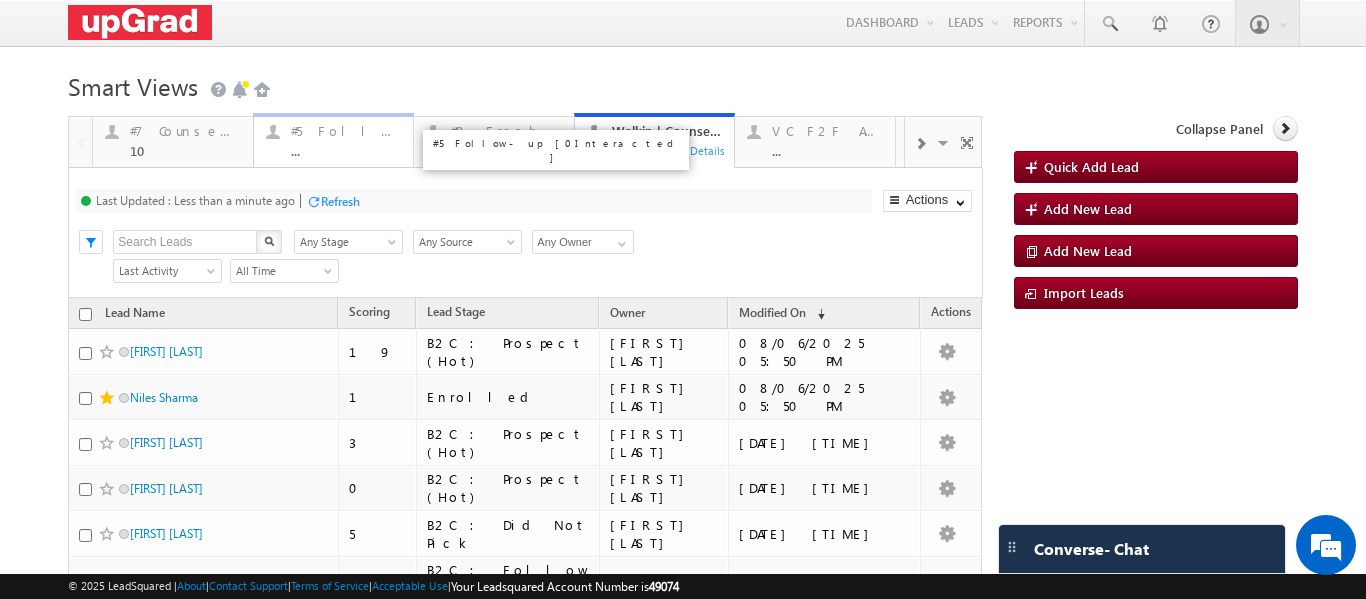 click on "#5 Follow-up [ 0 Interacted ]" at bounding box center (346, 131) 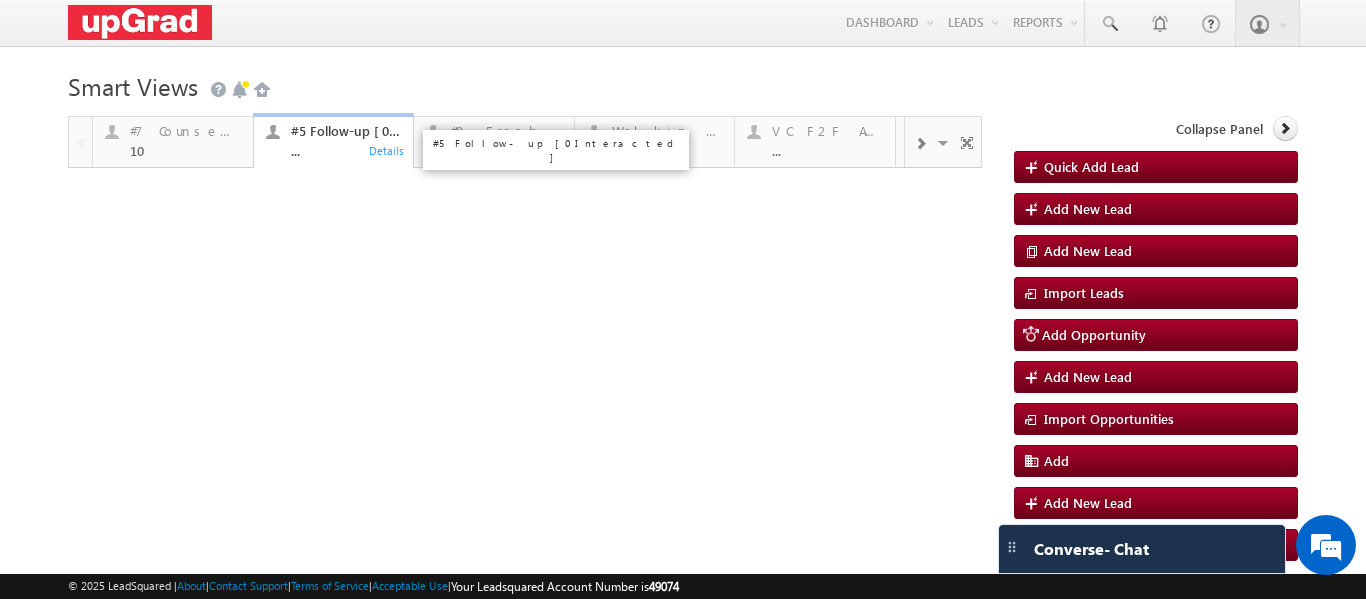 click on "..." at bounding box center [346, 150] 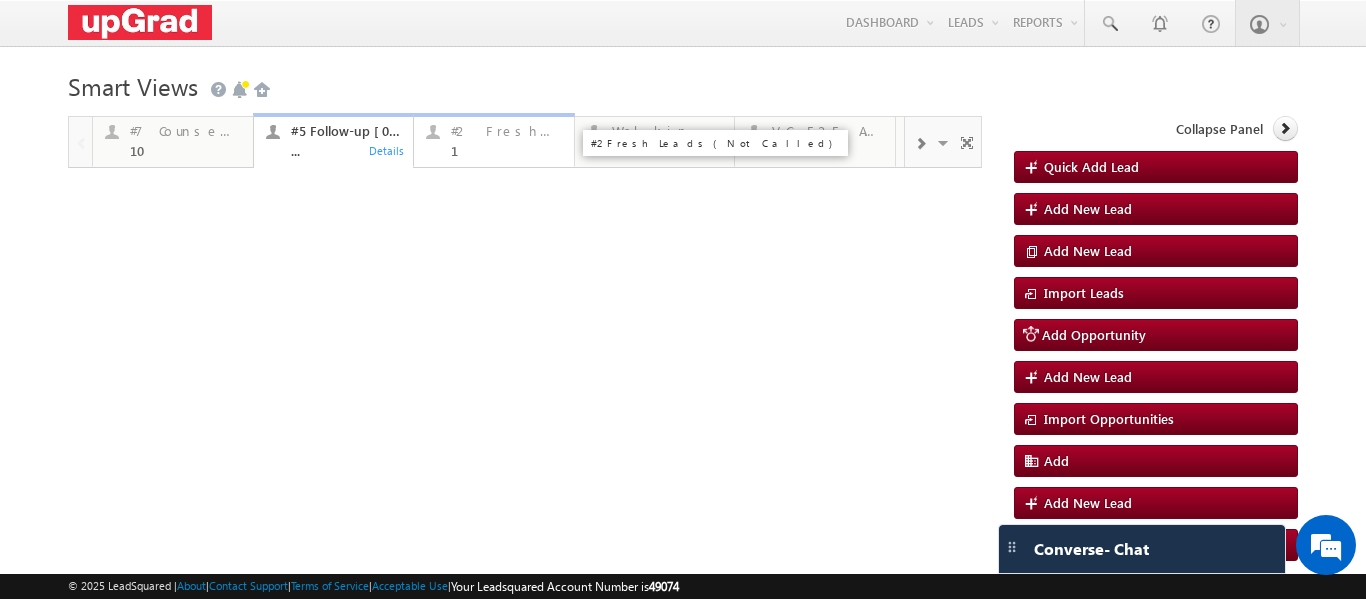 click on "#2 Fresh Leads (Not Called)" at bounding box center [506, 131] 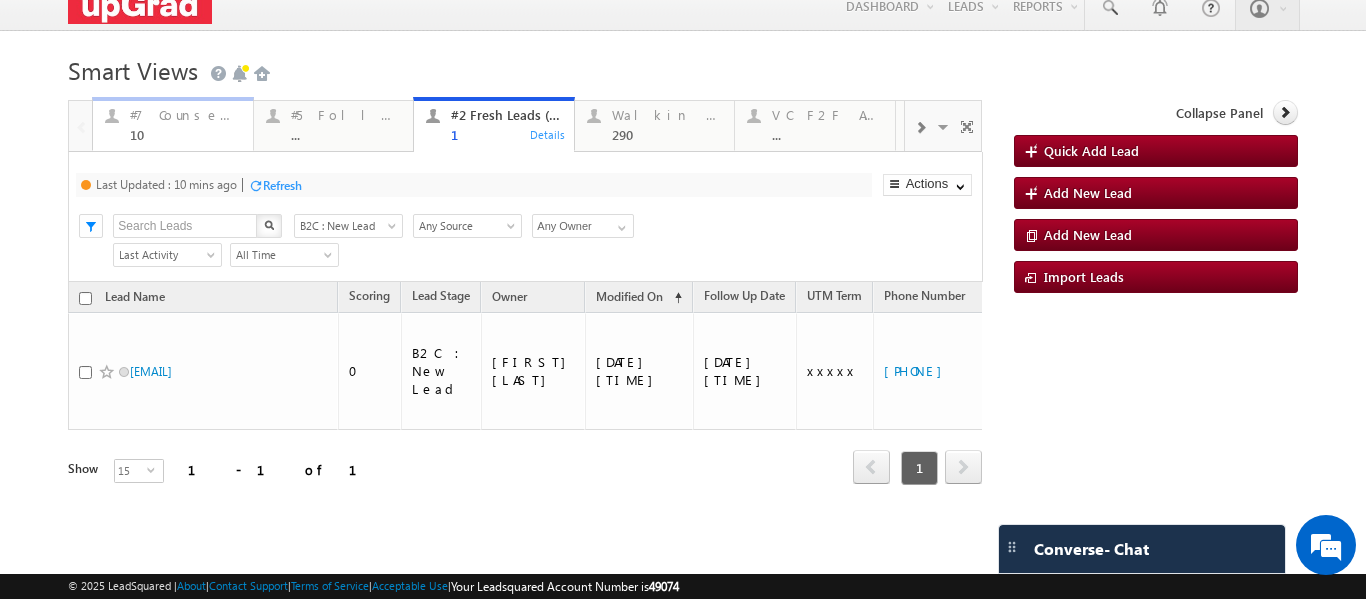 drag, startPoint x: 191, startPoint y: 135, endPoint x: 227, endPoint y: 108, distance: 45 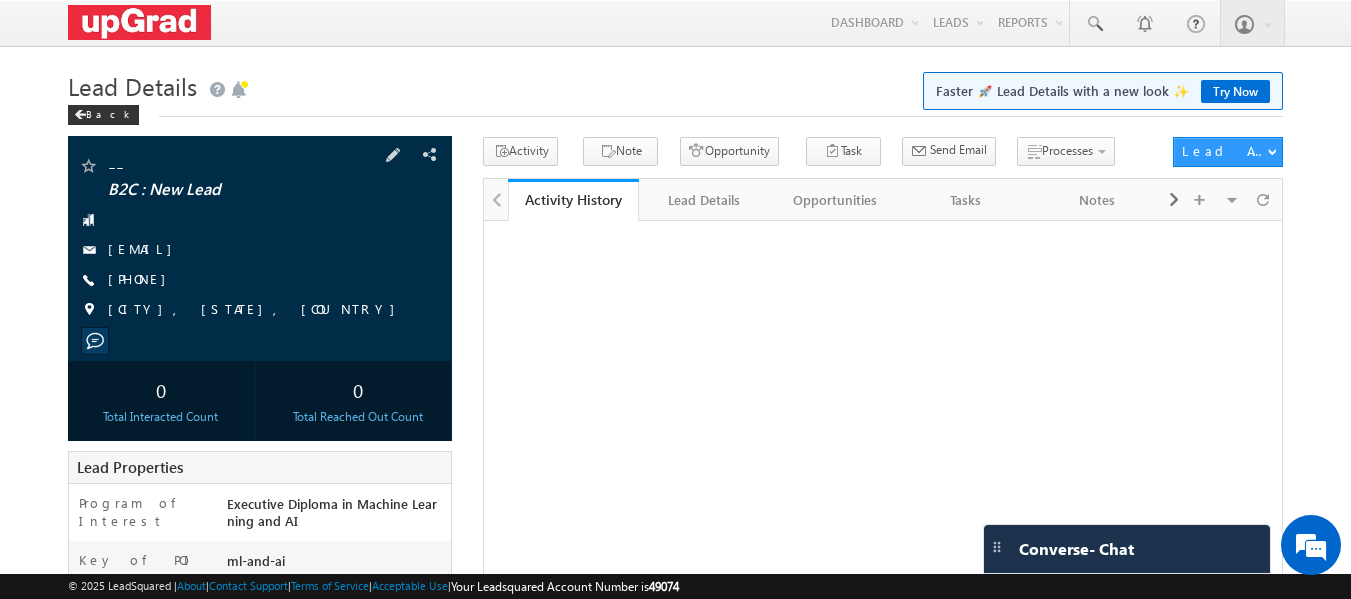scroll, scrollTop: 0, scrollLeft: 0, axis: both 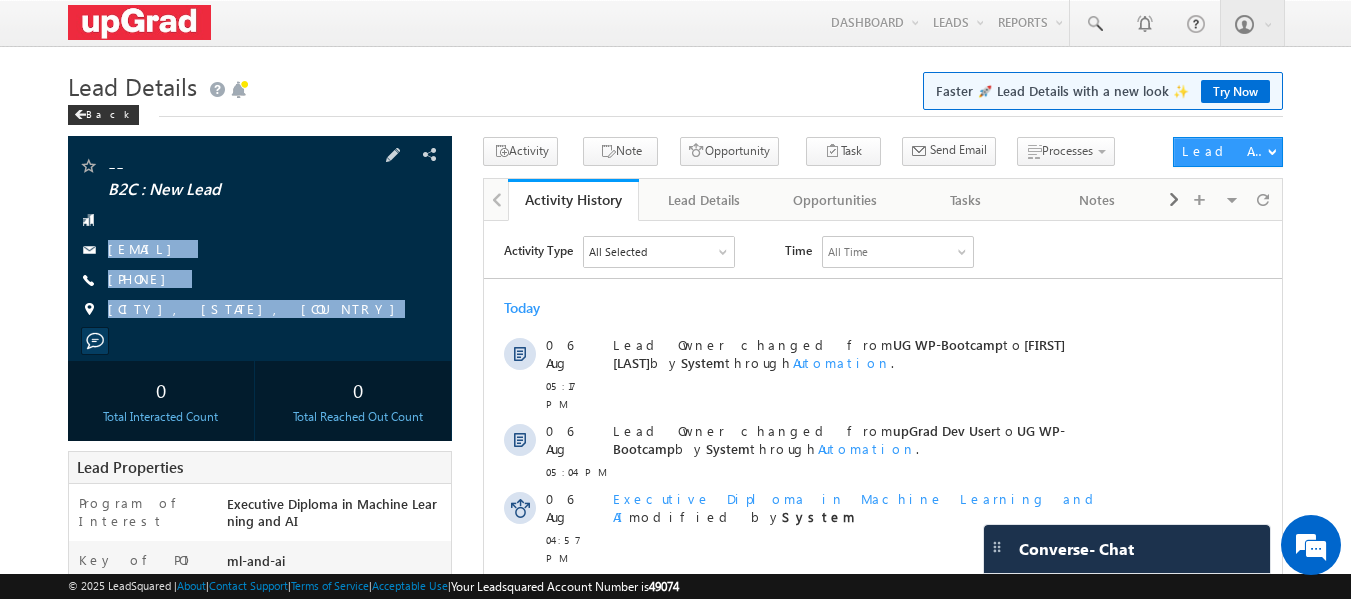 drag, startPoint x: 133, startPoint y: 228, endPoint x: 306, endPoint y: 349, distance: 211.11609 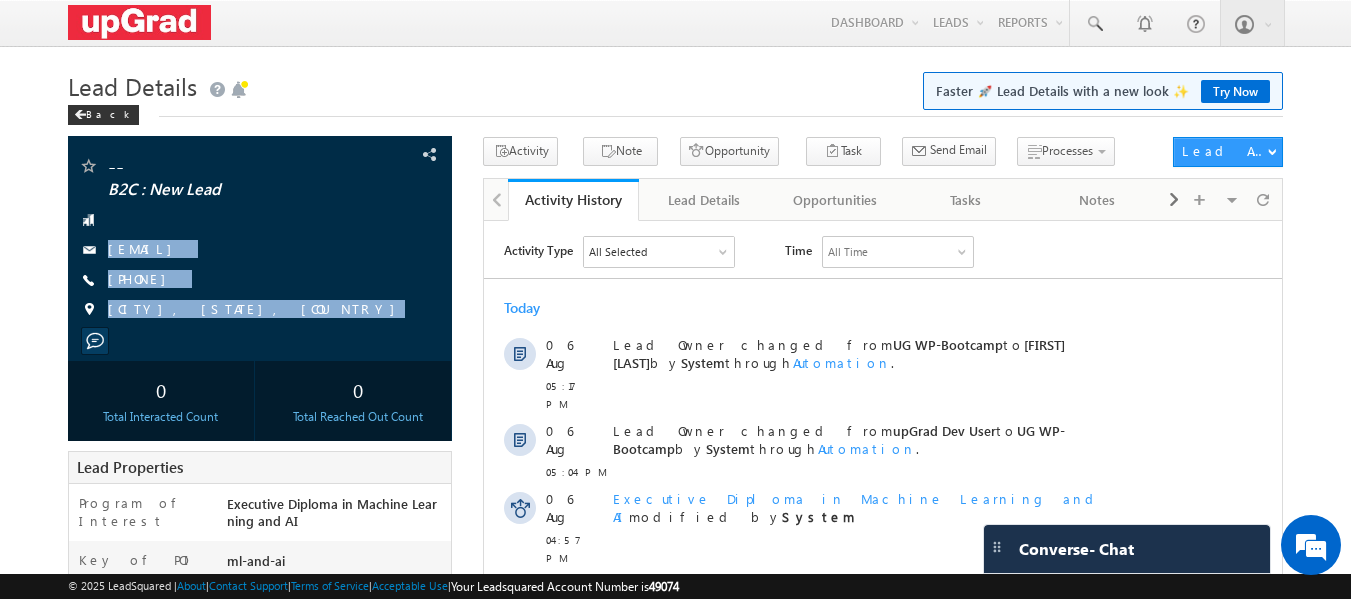 scroll, scrollTop: 0, scrollLeft: 0, axis: both 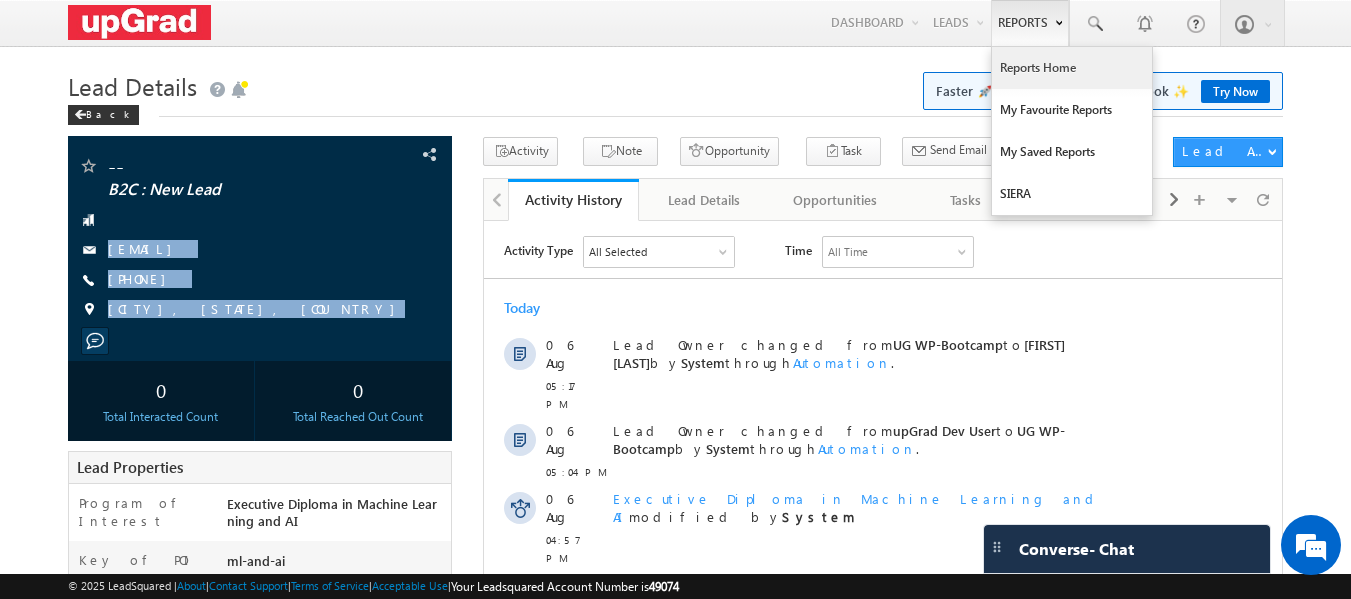 click on "Reports Home" at bounding box center [1072, 68] 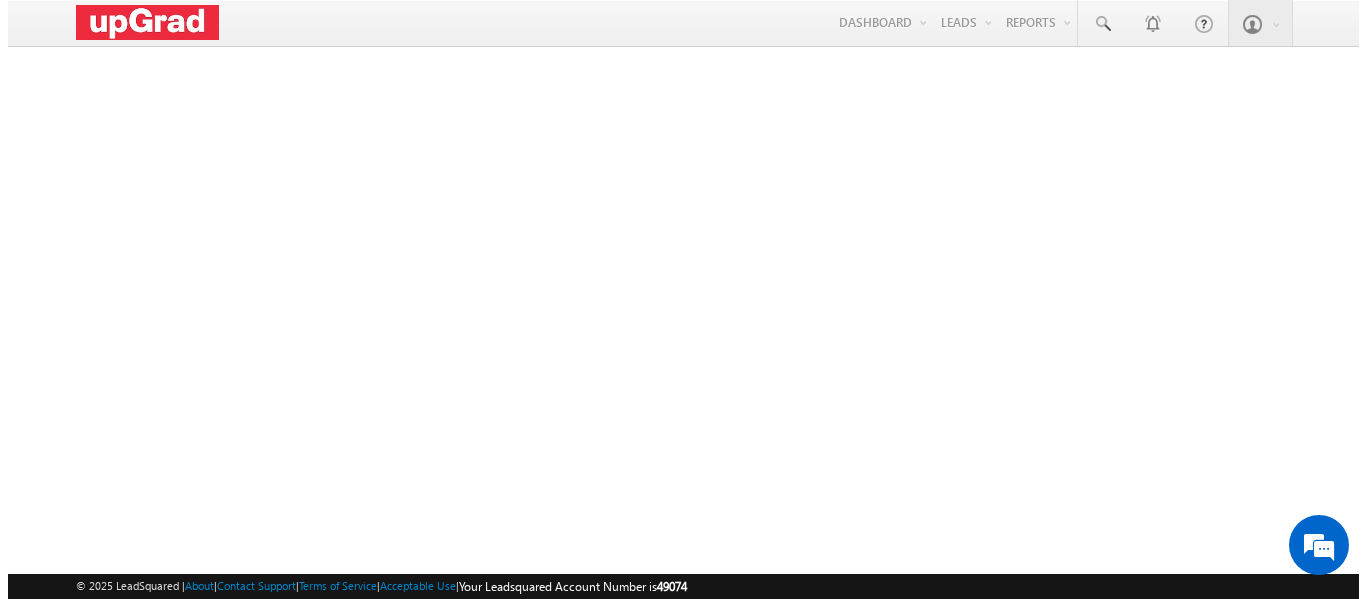 scroll, scrollTop: 0, scrollLeft: 0, axis: both 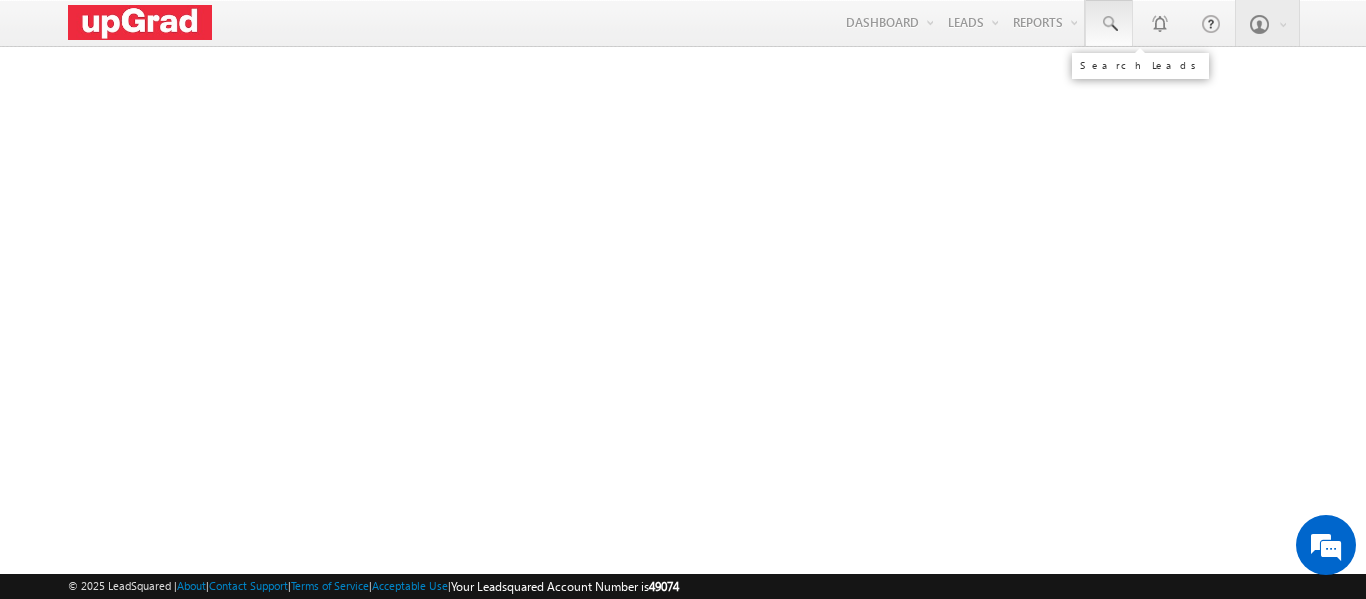 click at bounding box center [1109, 24] 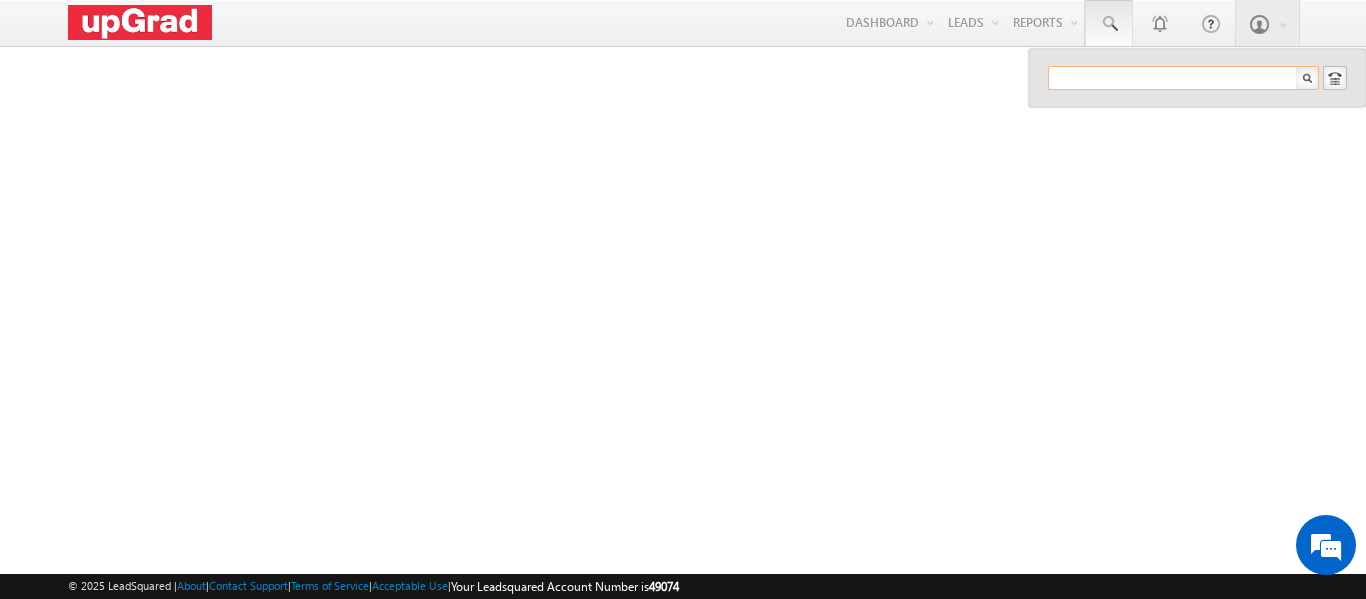 paste on "nilrsharma@gmail.com" 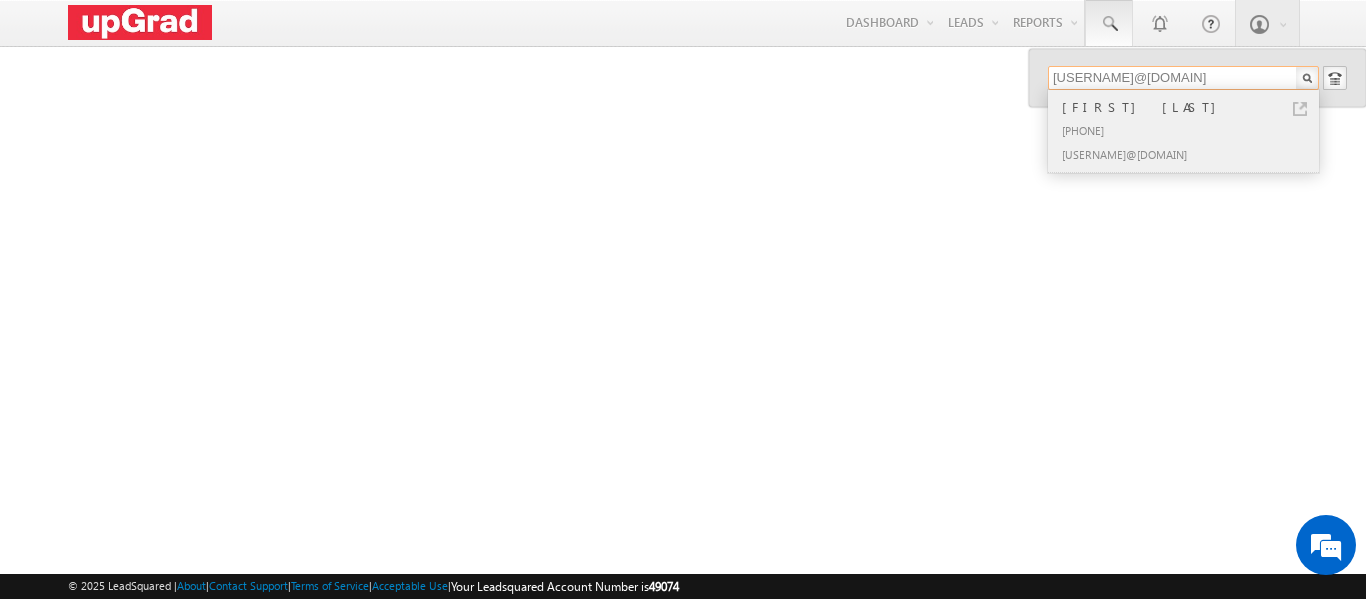 type on "nilrsharma@gmail.com" 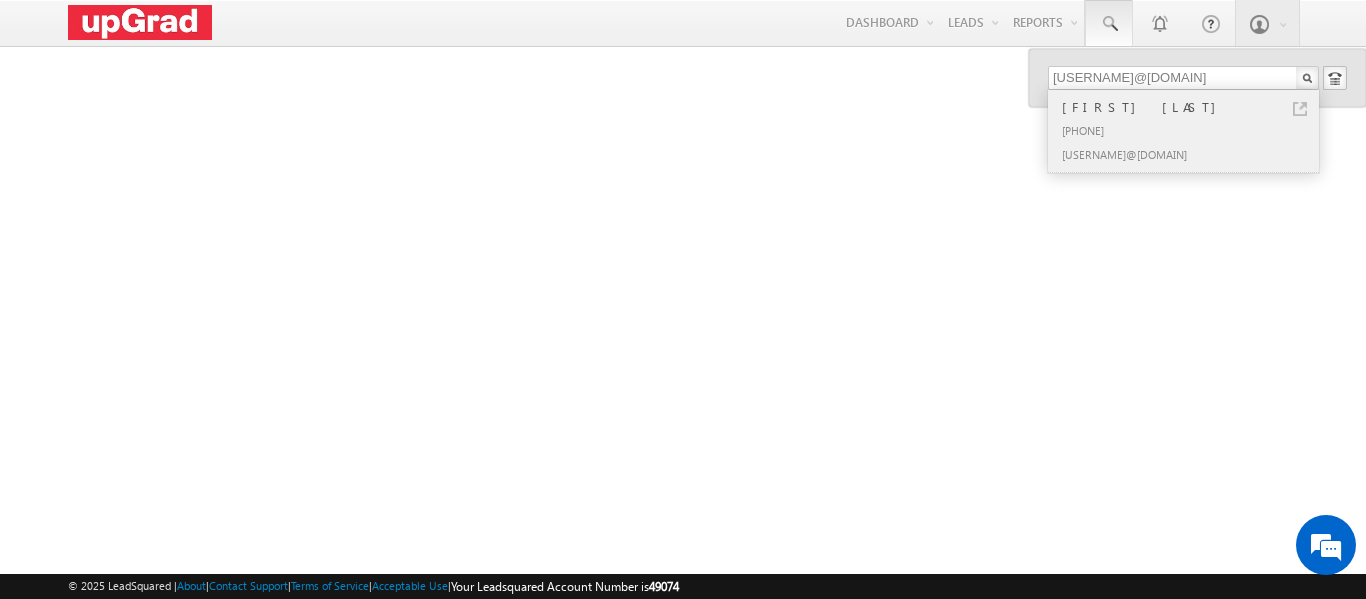 click on "+91-9886092012" at bounding box center [1192, 130] 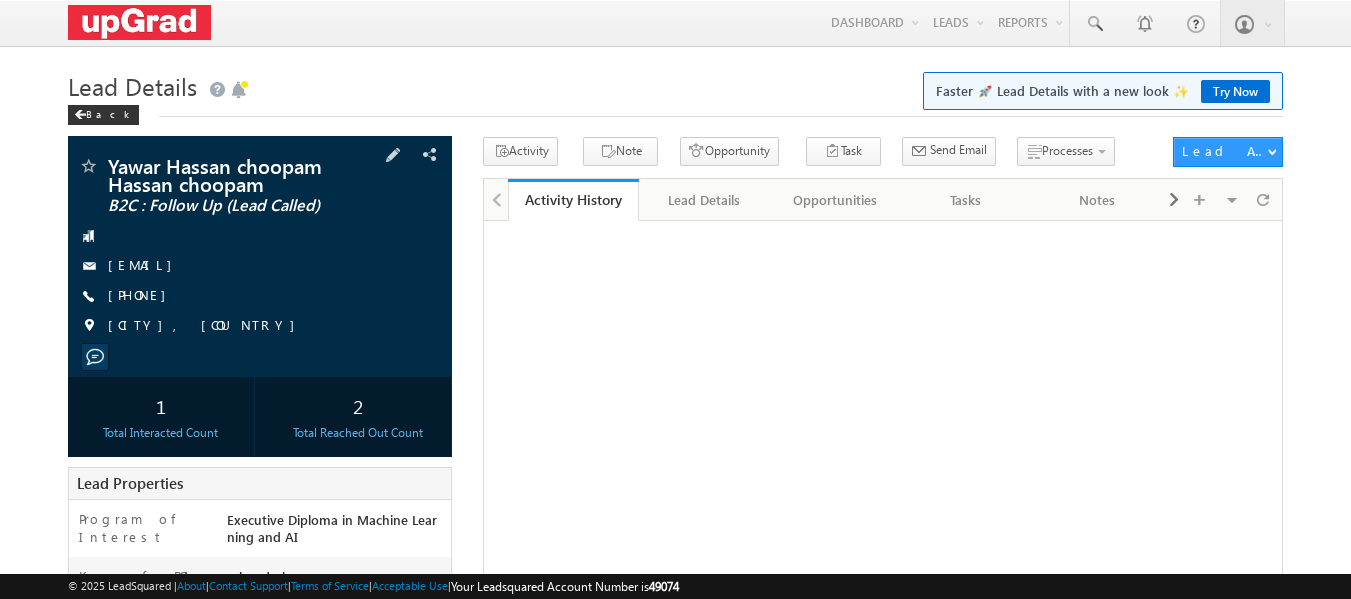 scroll, scrollTop: 0, scrollLeft: 0, axis: both 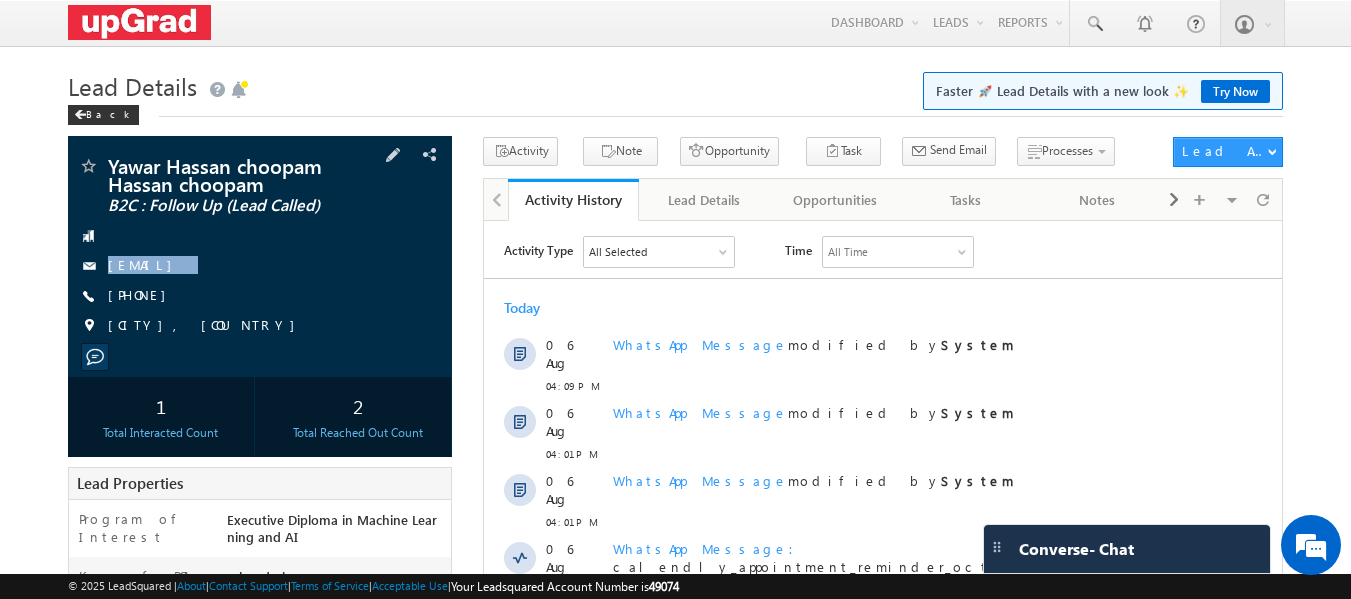 drag, startPoint x: 304, startPoint y: 254, endPoint x: 273, endPoint y: 299, distance: 54.644306 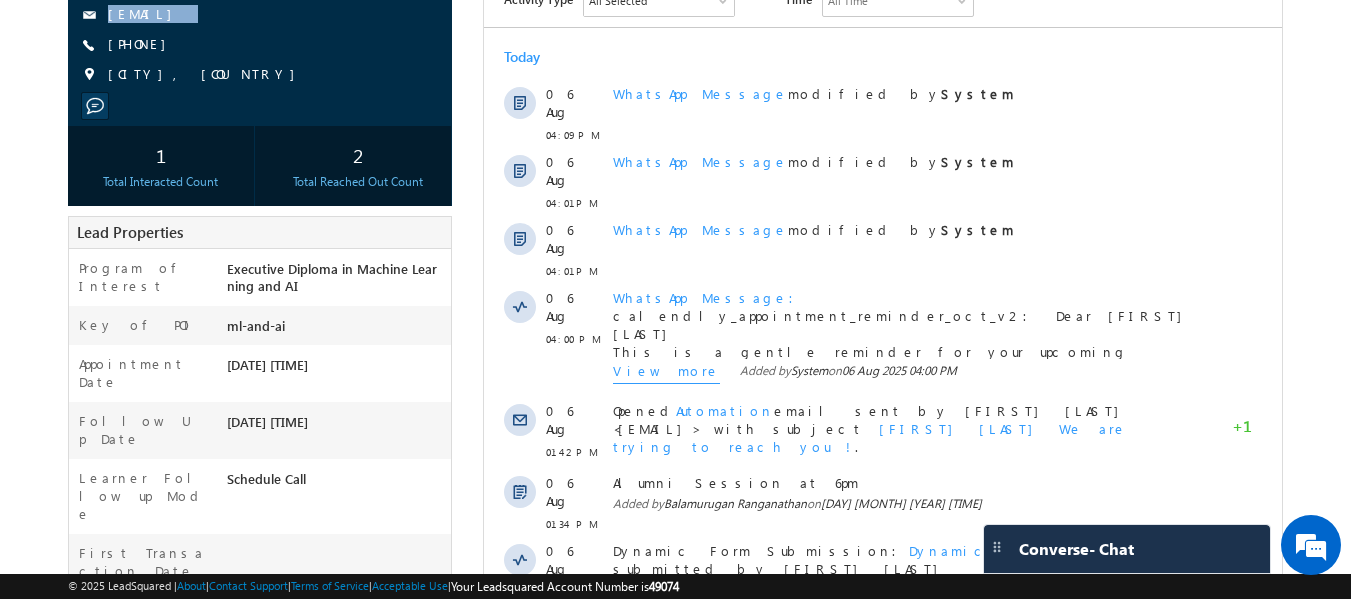 scroll, scrollTop: 200, scrollLeft: 0, axis: vertical 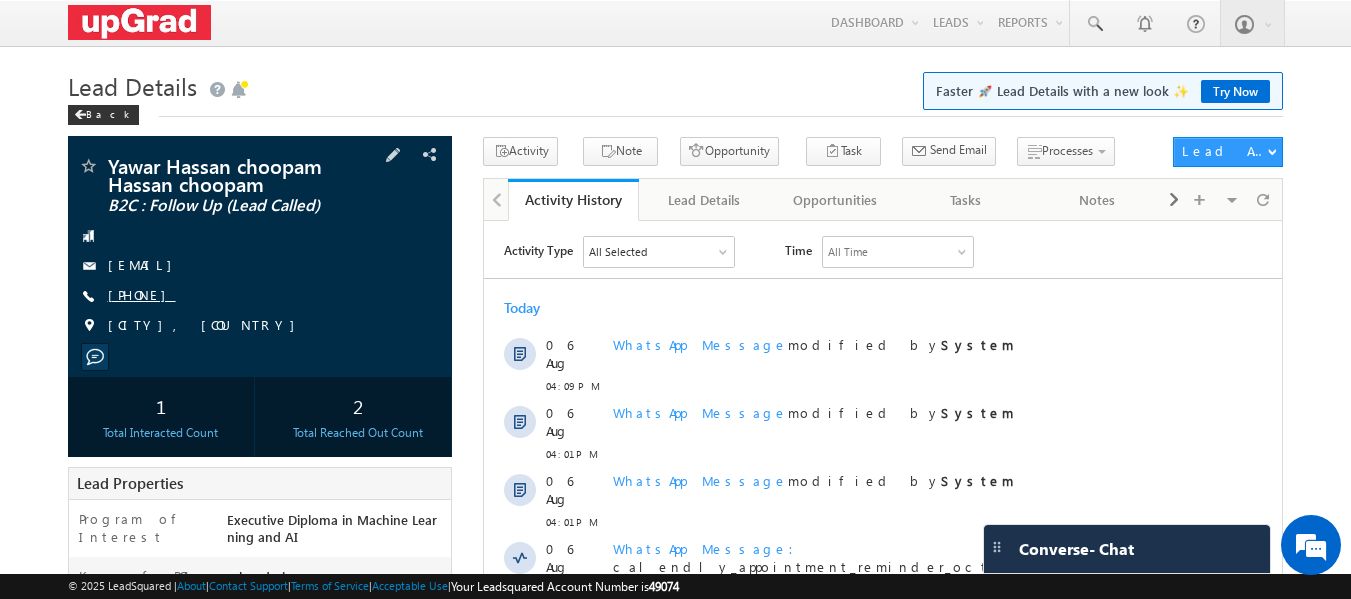 click on "+91-9622645157" at bounding box center (142, 294) 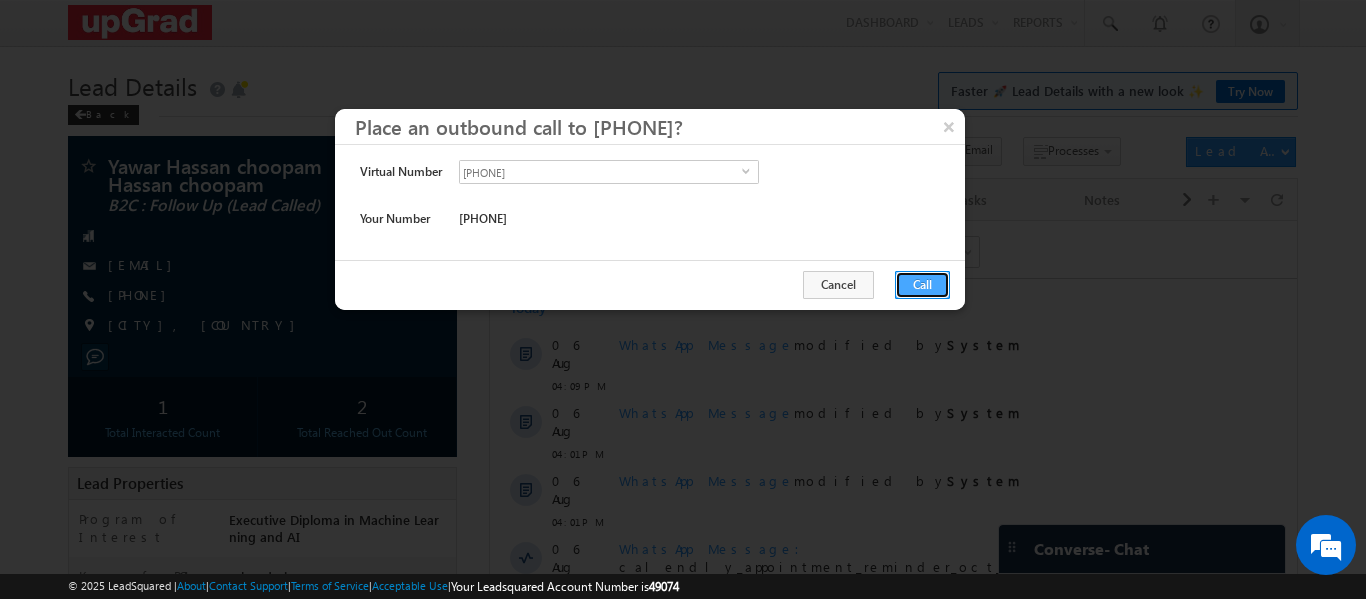 click on "Call" at bounding box center (922, 285) 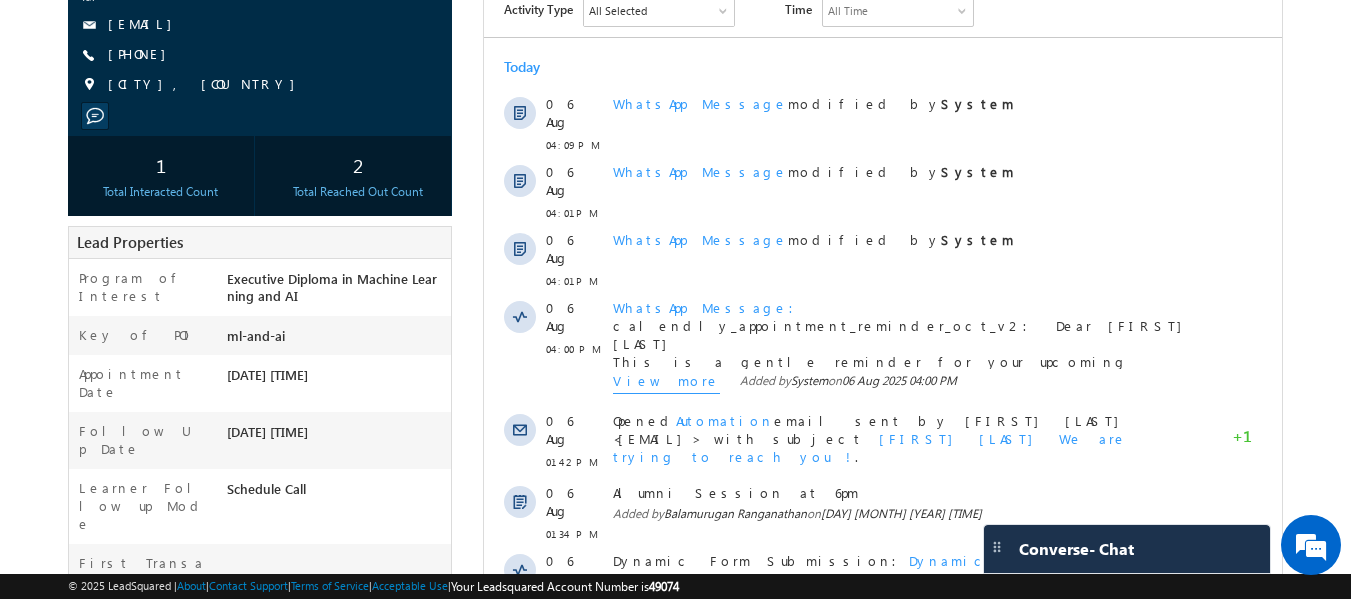 scroll, scrollTop: 154, scrollLeft: 0, axis: vertical 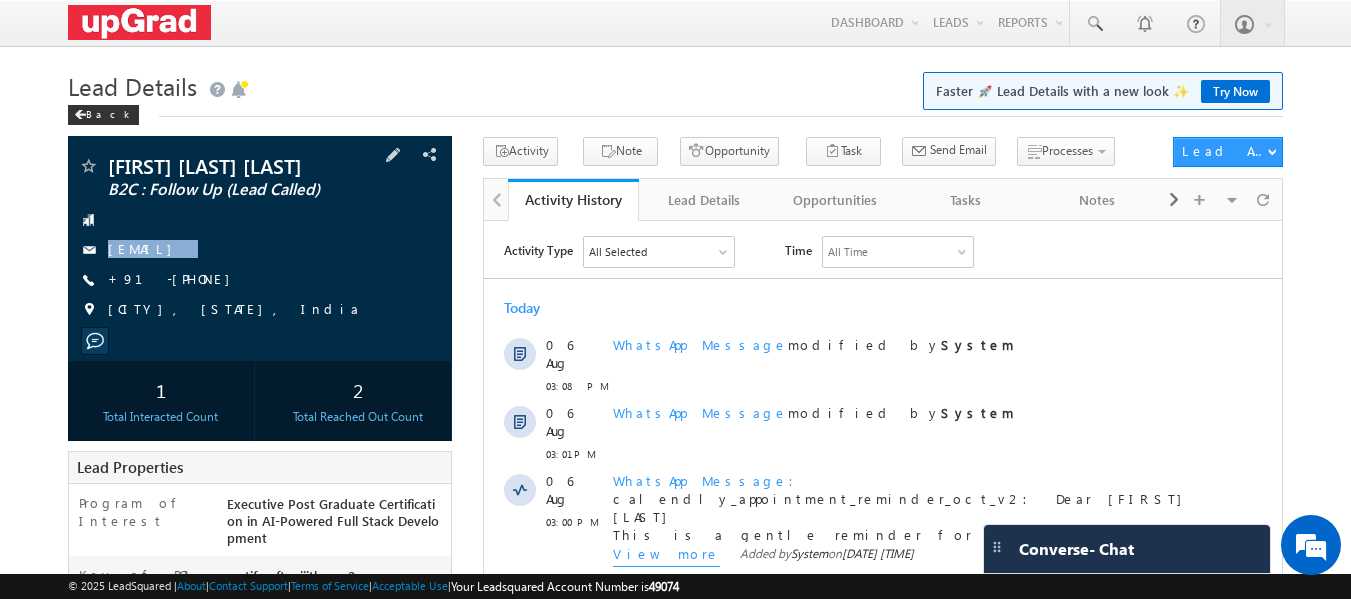 drag, startPoint x: 340, startPoint y: 265, endPoint x: 305, endPoint y: 298, distance: 48.104053 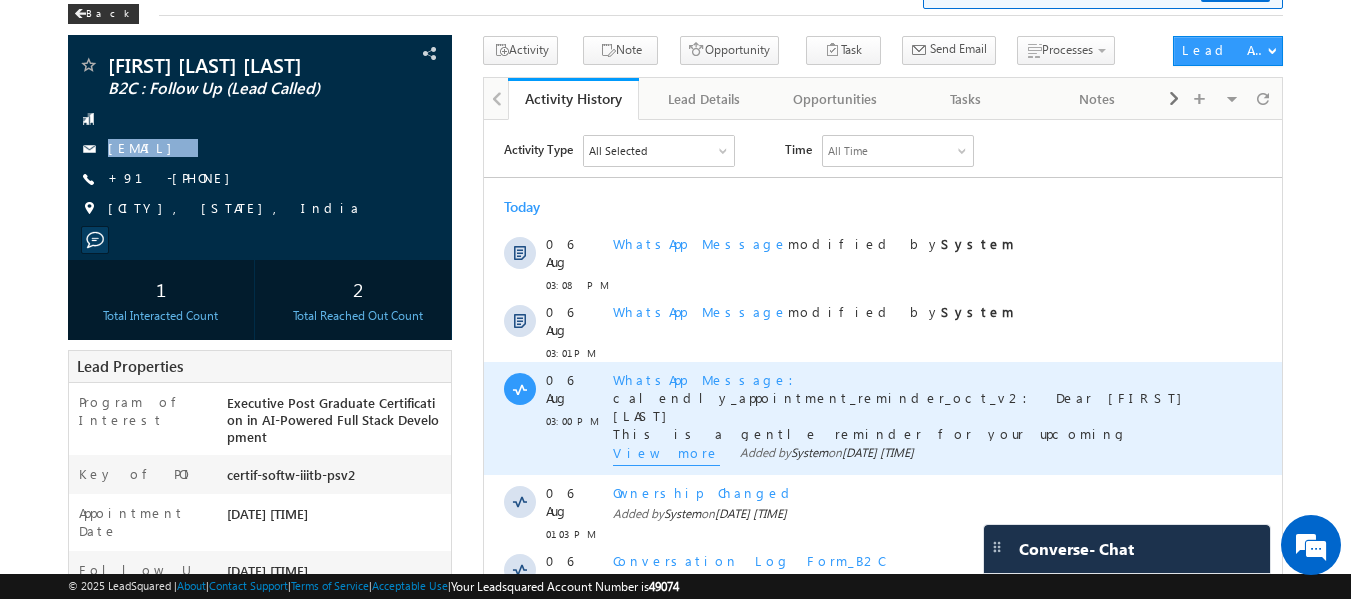 scroll, scrollTop: 100, scrollLeft: 0, axis: vertical 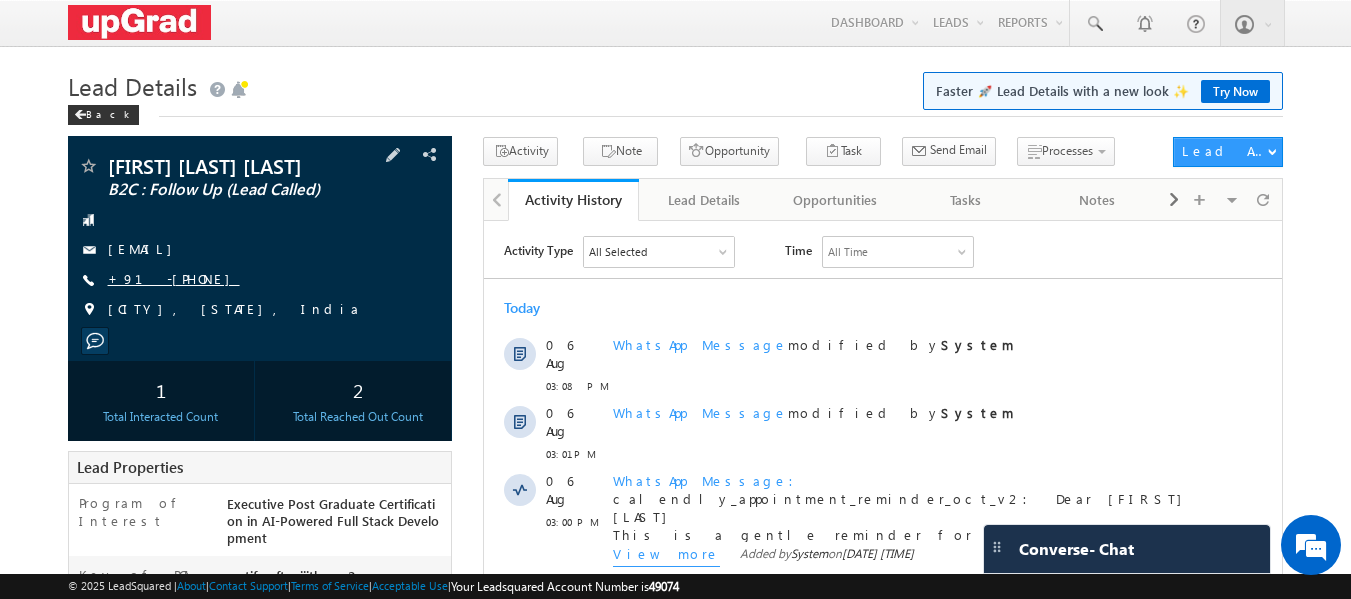 click on "+91-7619649485" at bounding box center [174, 278] 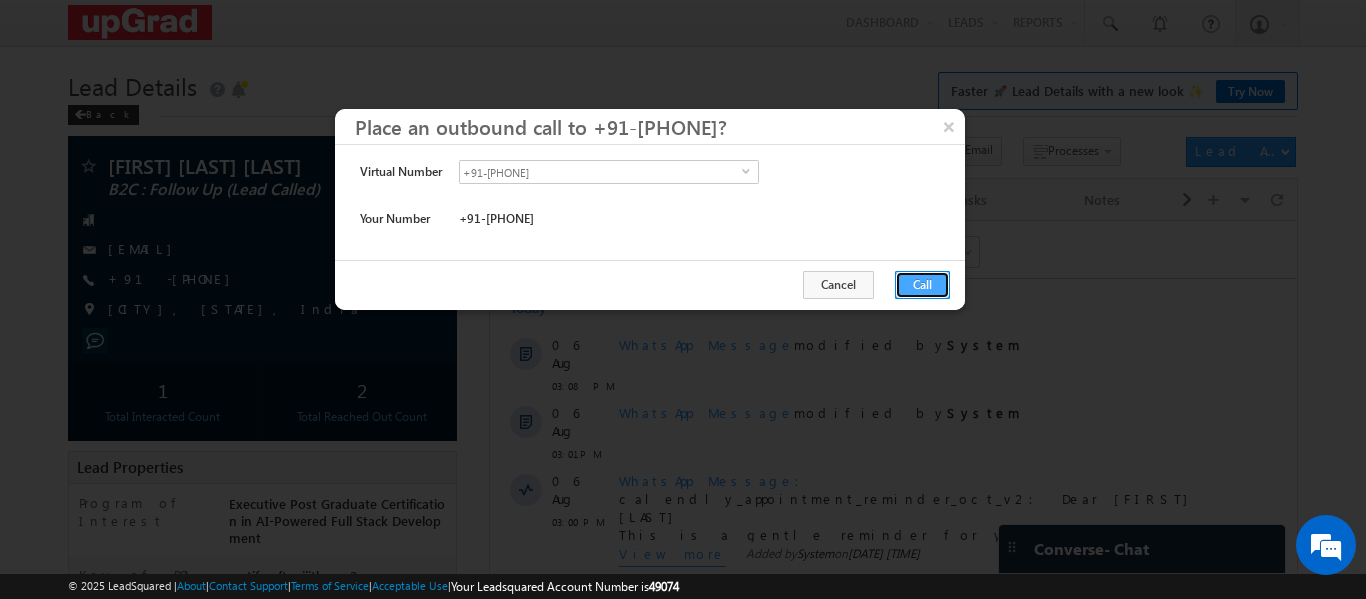 drag, startPoint x: 911, startPoint y: 288, endPoint x: 419, endPoint y: 65, distance: 540.17865 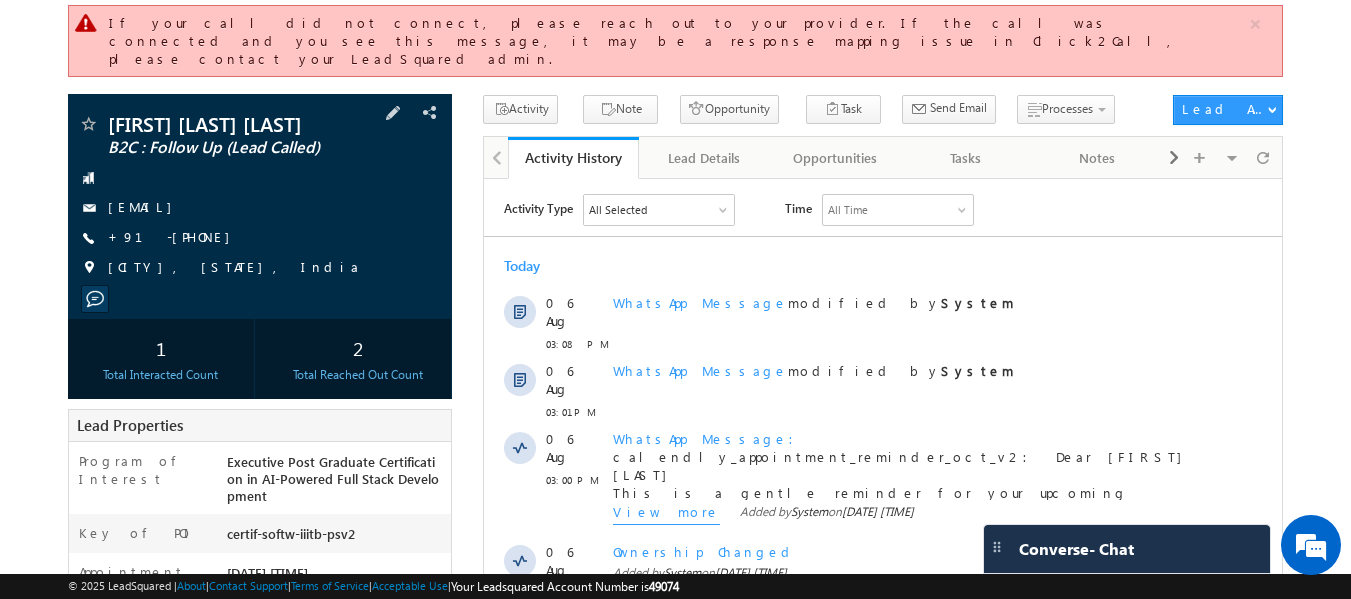 scroll, scrollTop: 100, scrollLeft: 0, axis: vertical 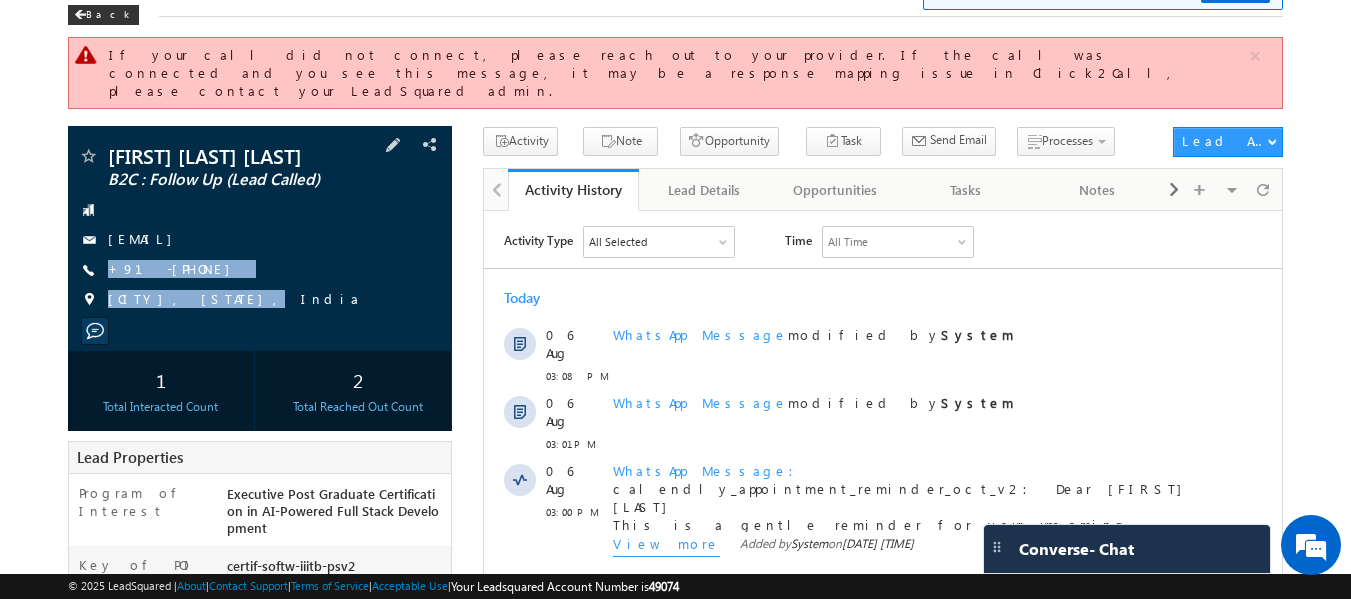 drag, startPoint x: 260, startPoint y: 269, endPoint x: 207, endPoint y: 292, distance: 57.77543 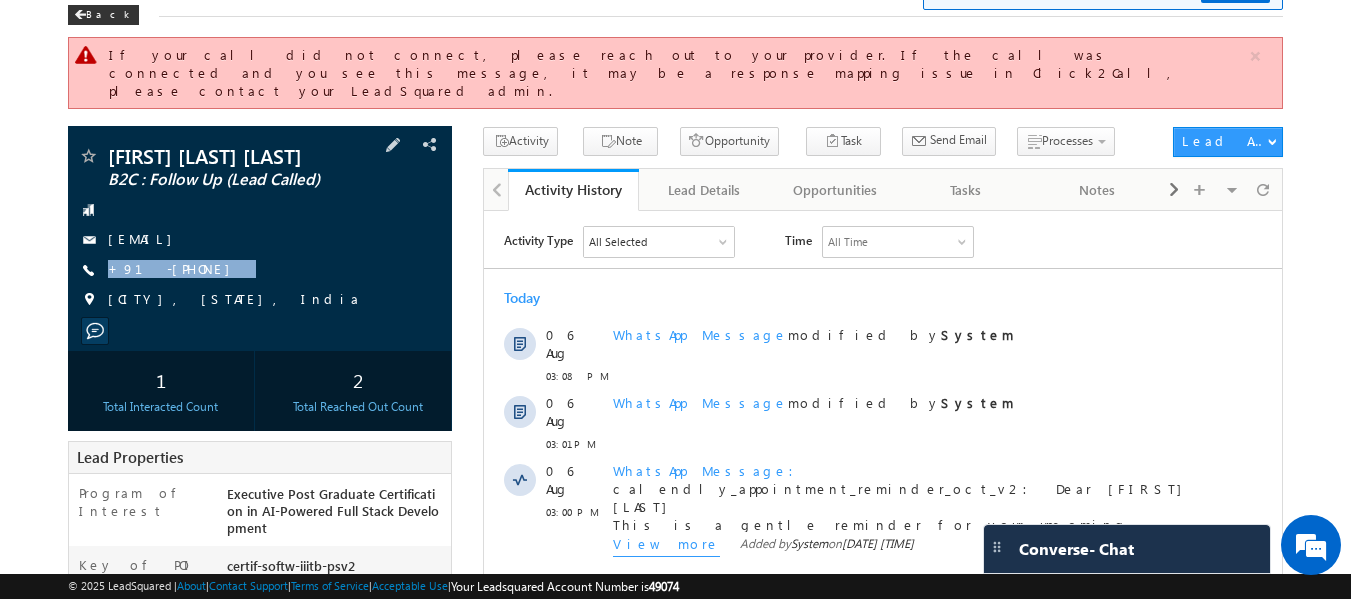 drag, startPoint x: 262, startPoint y: 260, endPoint x: 227, endPoint y: 284, distance: 42.43819 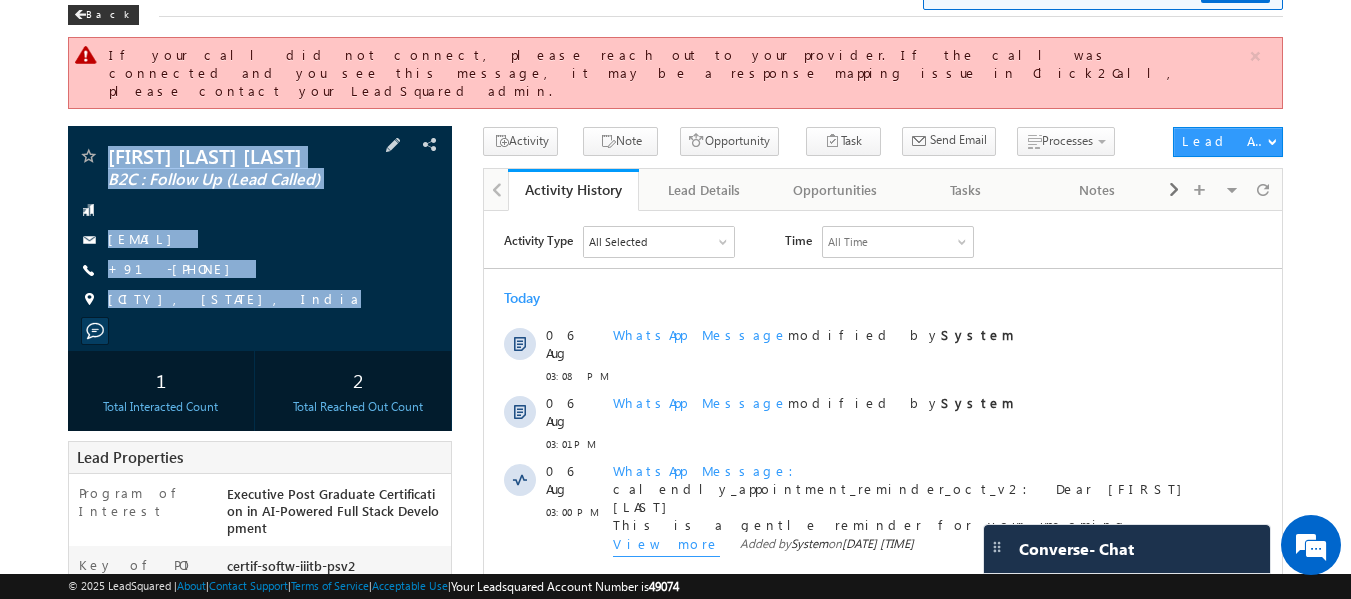 drag, startPoint x: 97, startPoint y: 125, endPoint x: 315, endPoint y: 326, distance: 296.5215 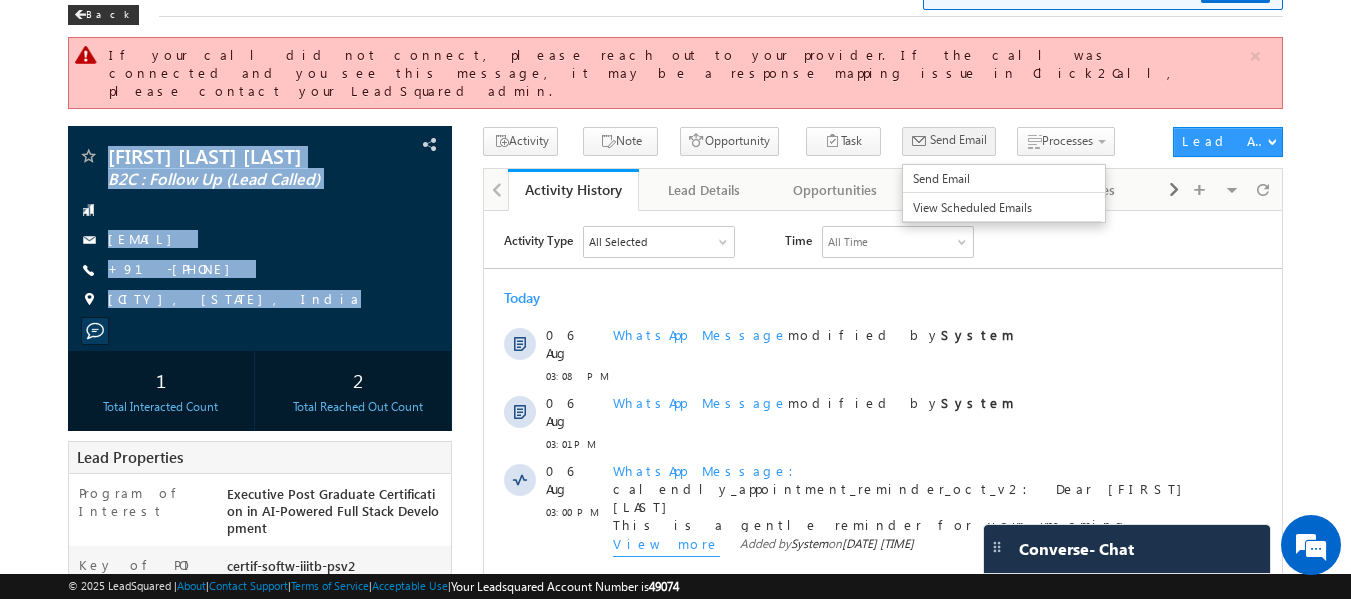 click on "Send Email" at bounding box center [958, 140] 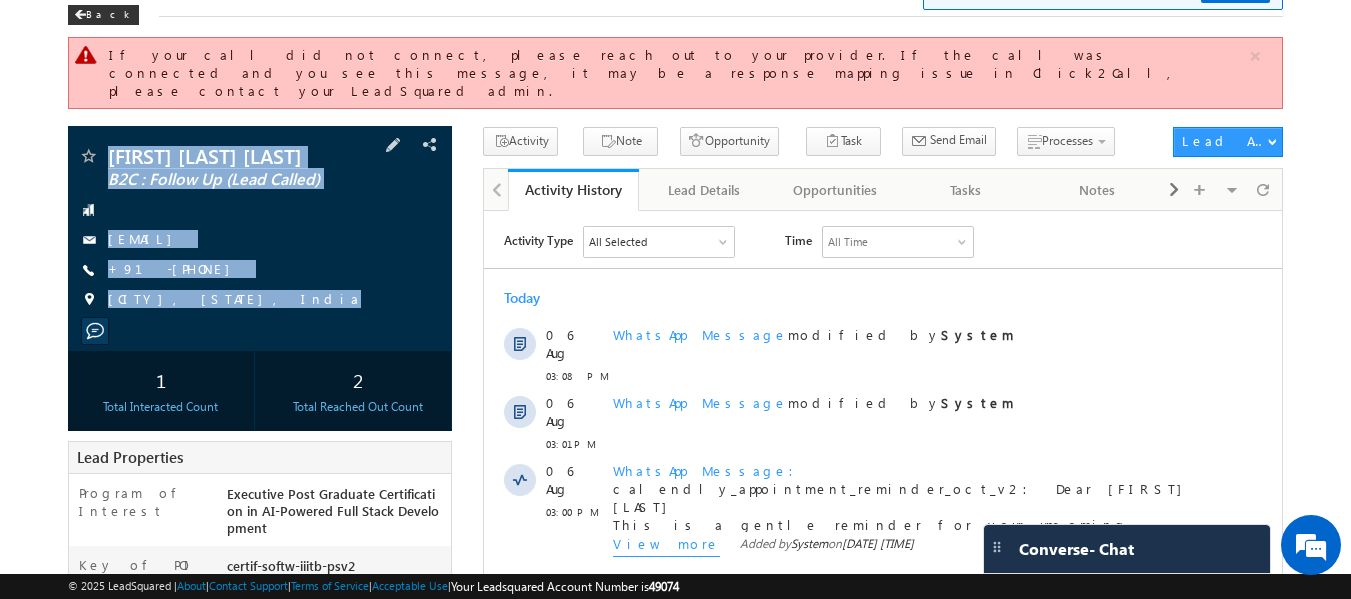 scroll, scrollTop: 0, scrollLeft: 0, axis: both 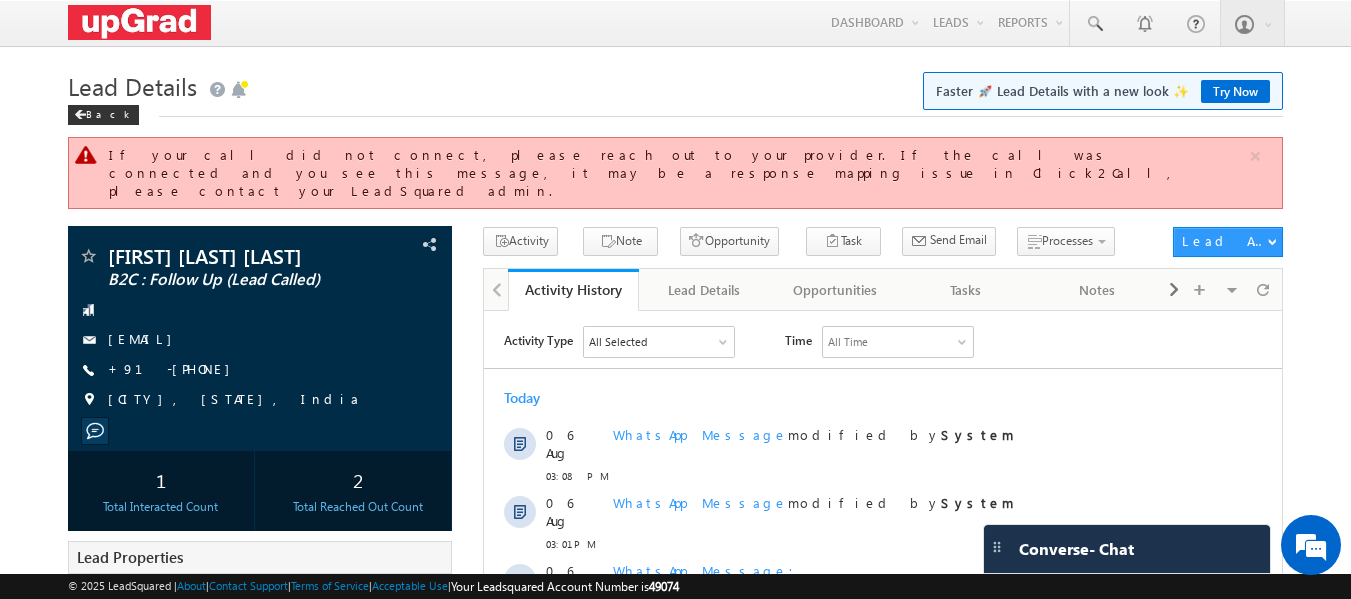 click on "Lead Details Faster 🚀 Lead Details with a new look ✨ Try Now" at bounding box center [676, 84] 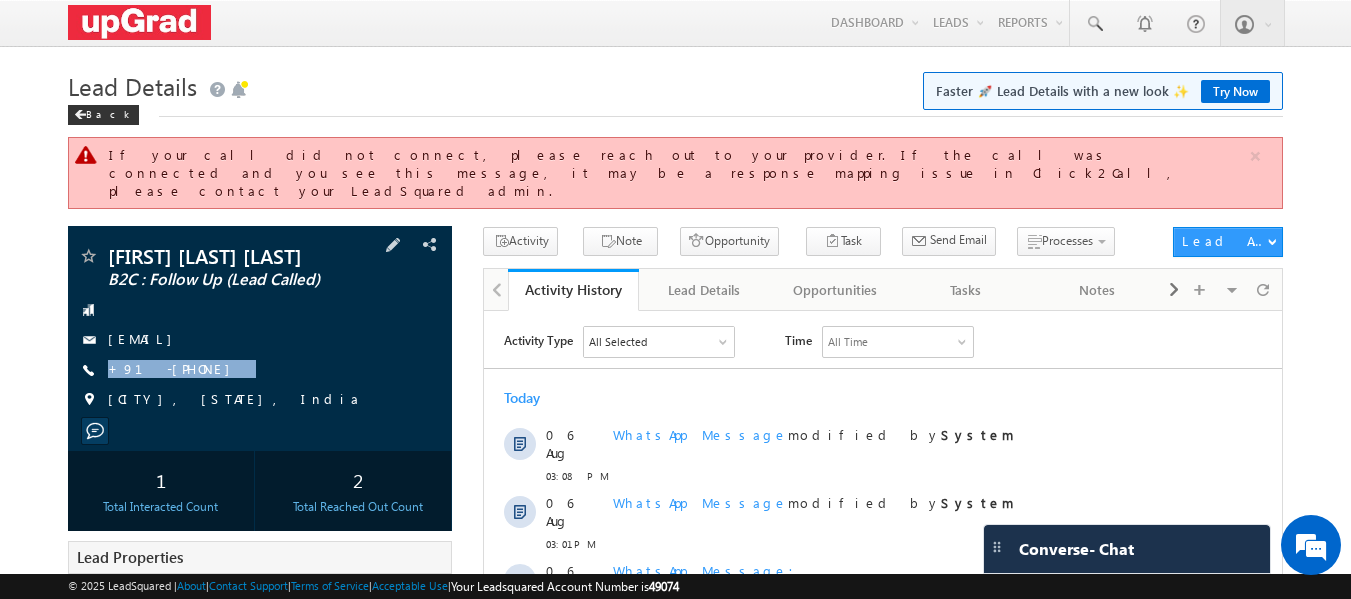 drag, startPoint x: 288, startPoint y: 354, endPoint x: 224, endPoint y: 383, distance: 70.26379 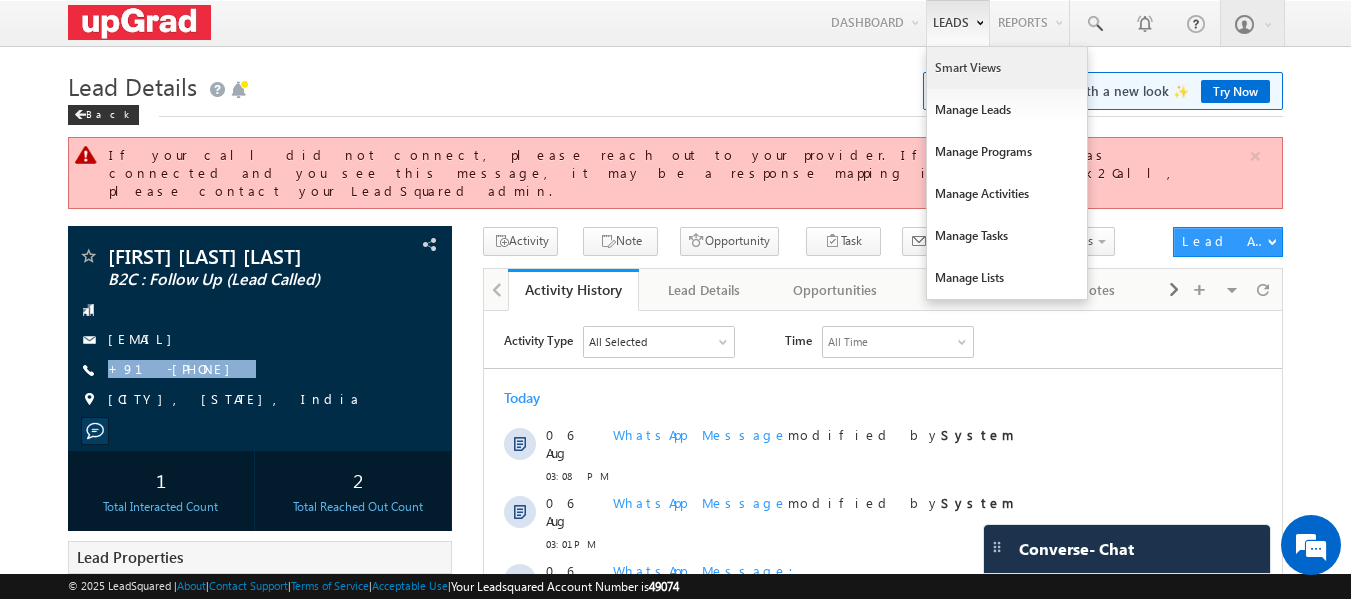 click on "Smart Views" at bounding box center (1007, 68) 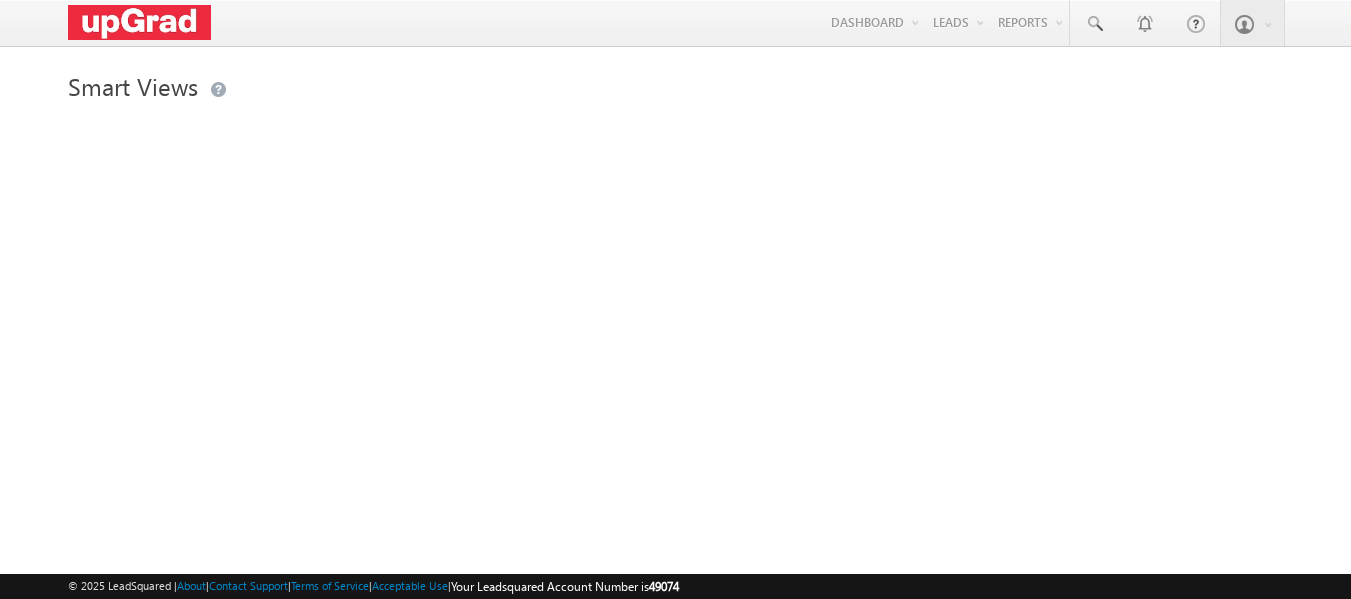 scroll, scrollTop: 0, scrollLeft: 0, axis: both 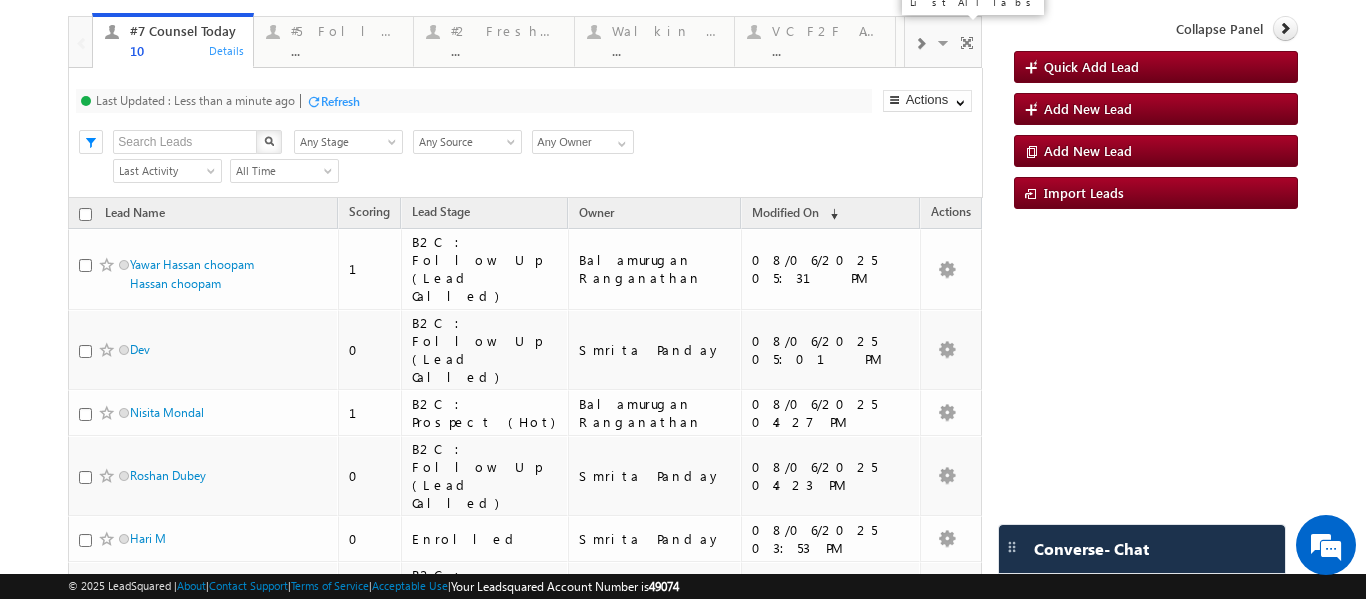 click at bounding box center (945, 46) 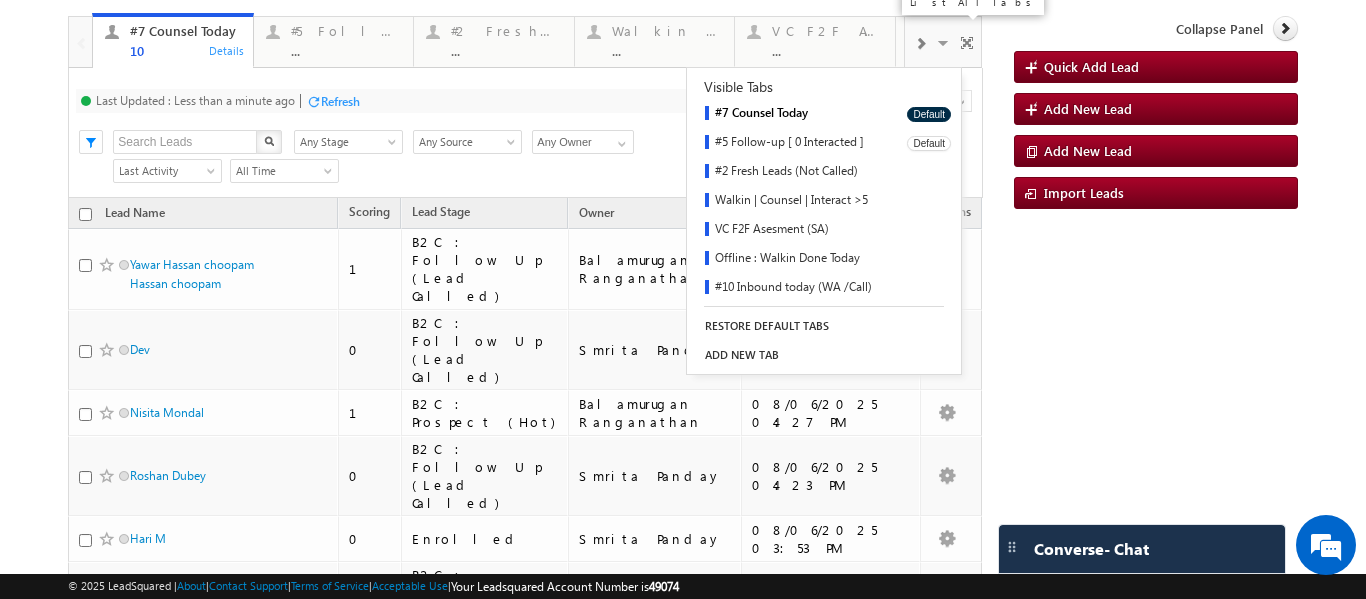 click on "#5 Follow-up [ 0 Interacted ]" at bounding box center [790, 143] 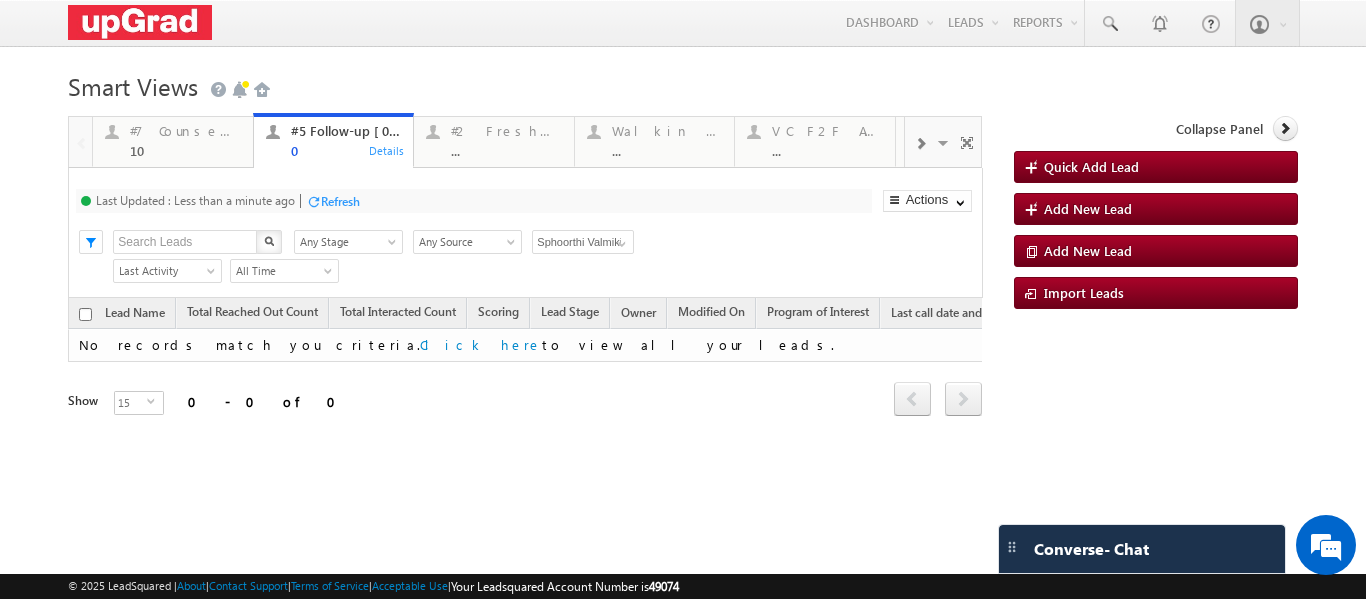 scroll, scrollTop: 0, scrollLeft: 0, axis: both 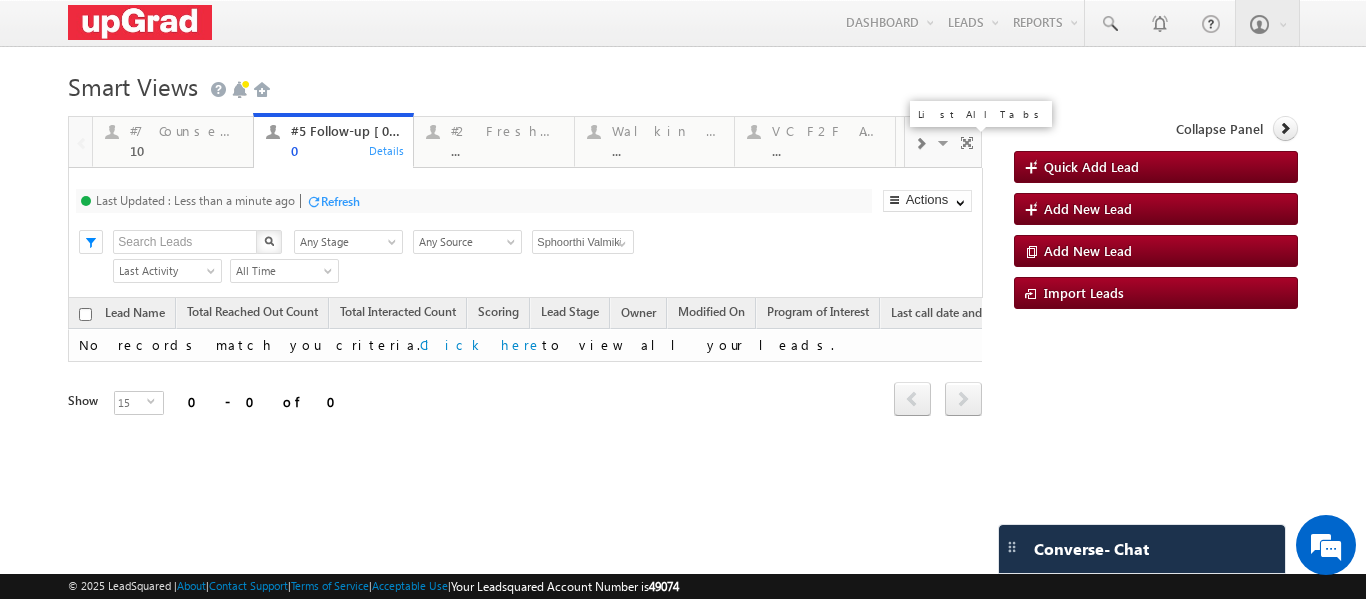 click at bounding box center (945, 146) 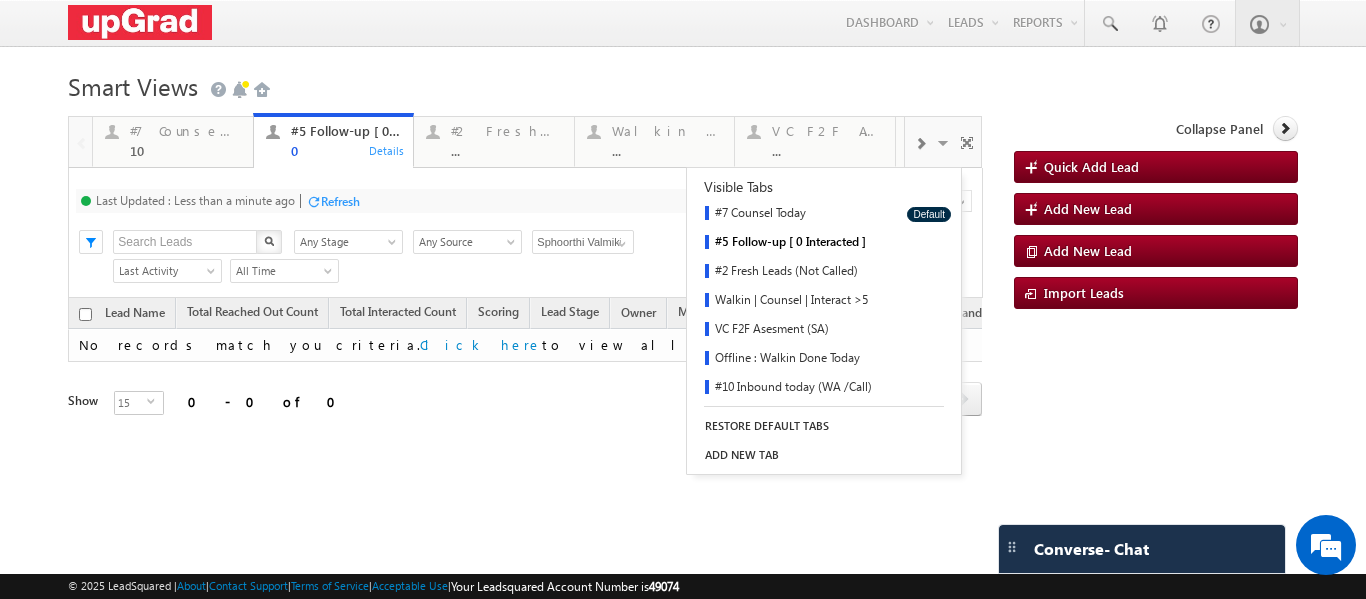 click on "Menu
[FIRST] [LAST]
[EMAIL]
Settings" at bounding box center [683, 282] 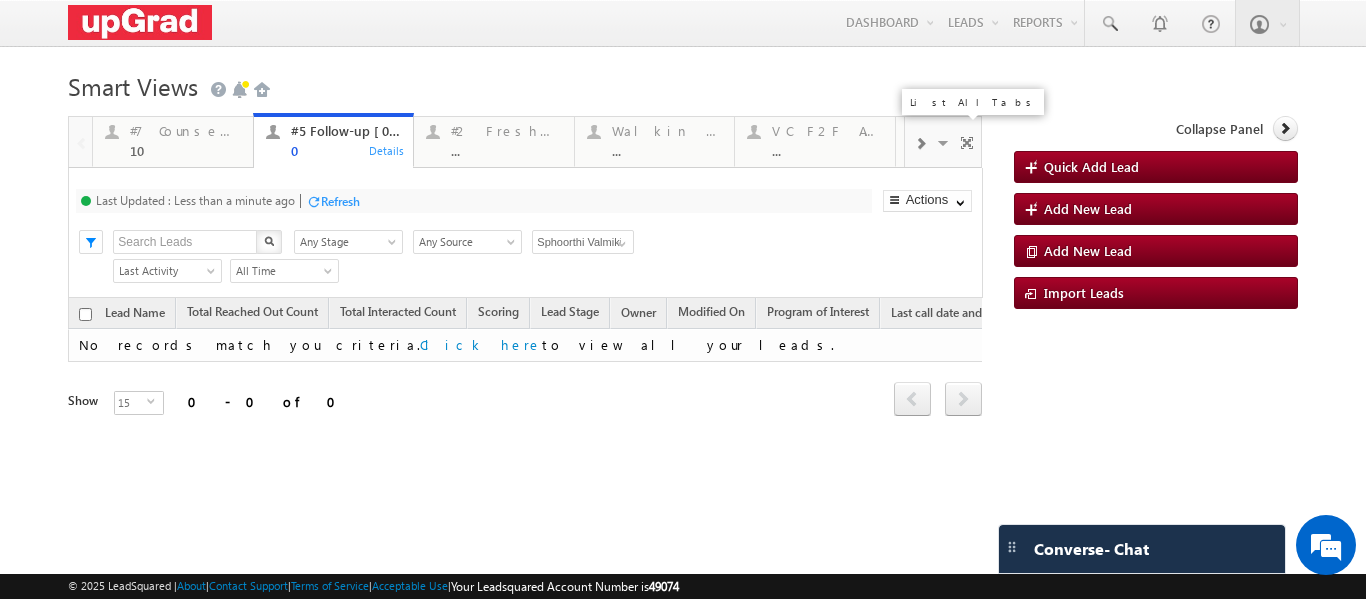 click at bounding box center (945, 146) 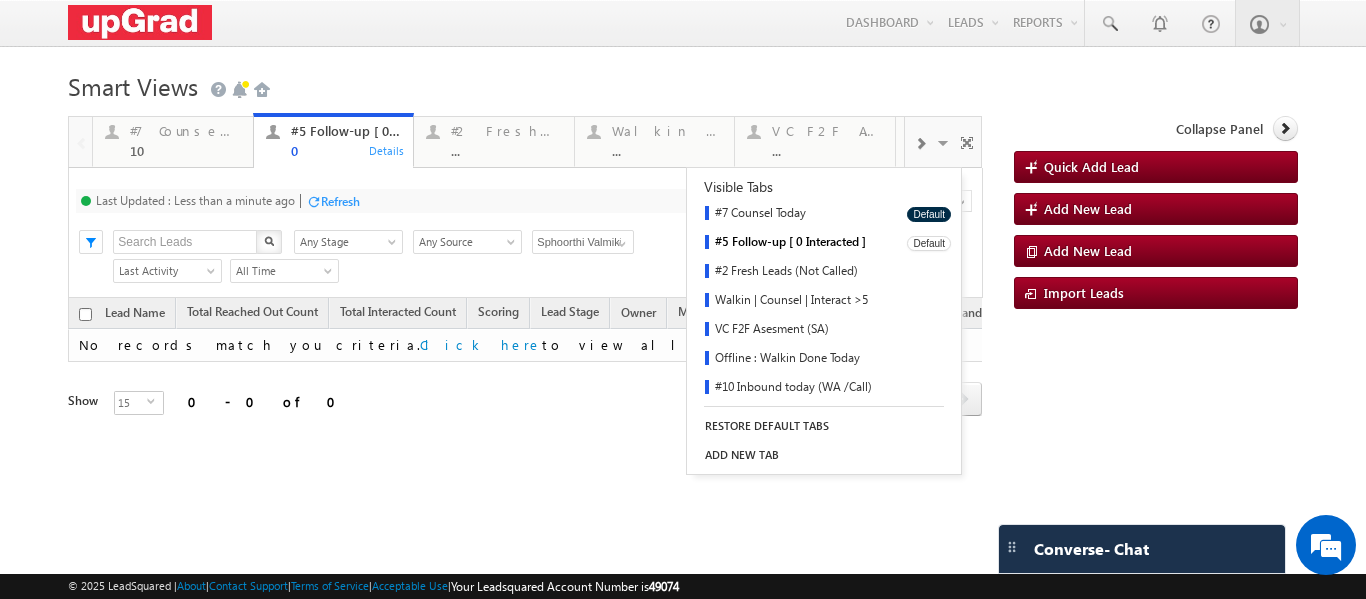 click on "#5 Follow-up [ 0 Interacted ]" at bounding box center [790, 243] 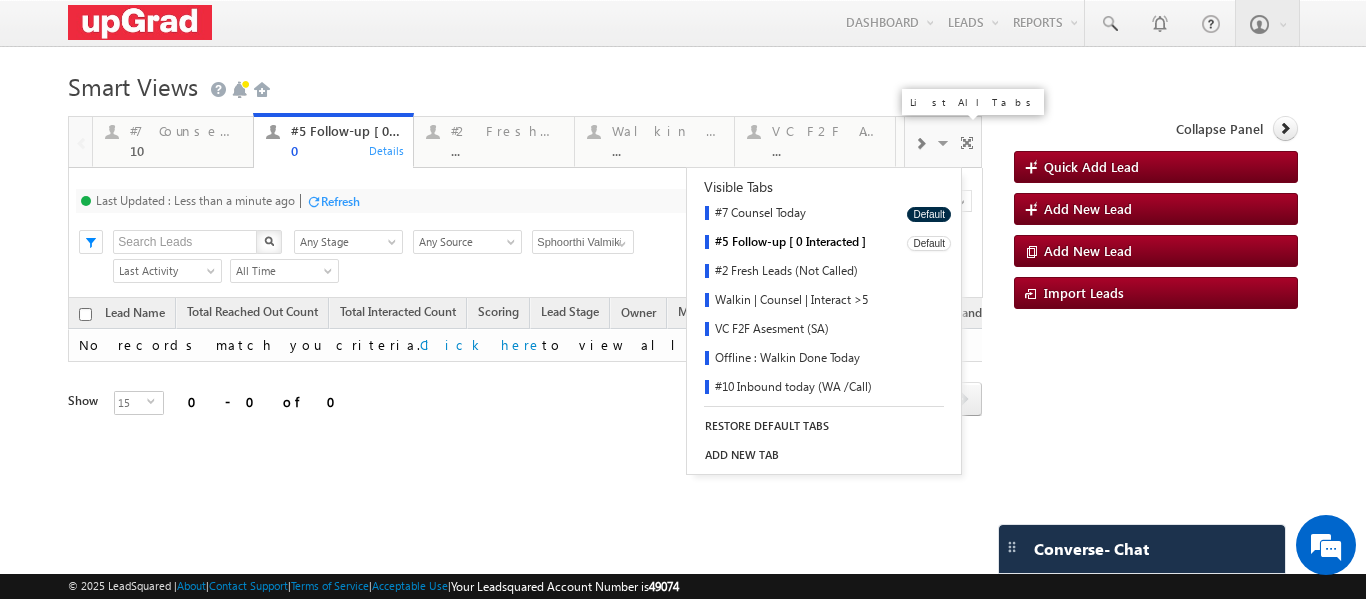 click on "#5 Follow-up [ 0 Interacted ]" at bounding box center (790, 243) 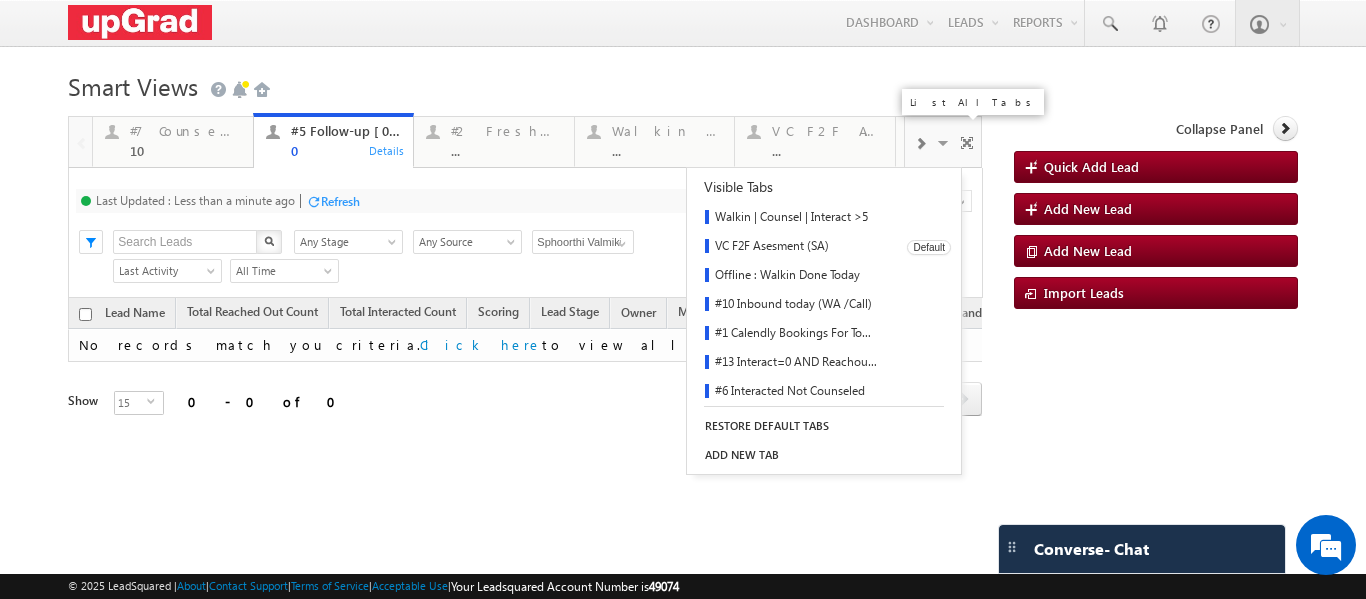 scroll, scrollTop: 293, scrollLeft: 0, axis: vertical 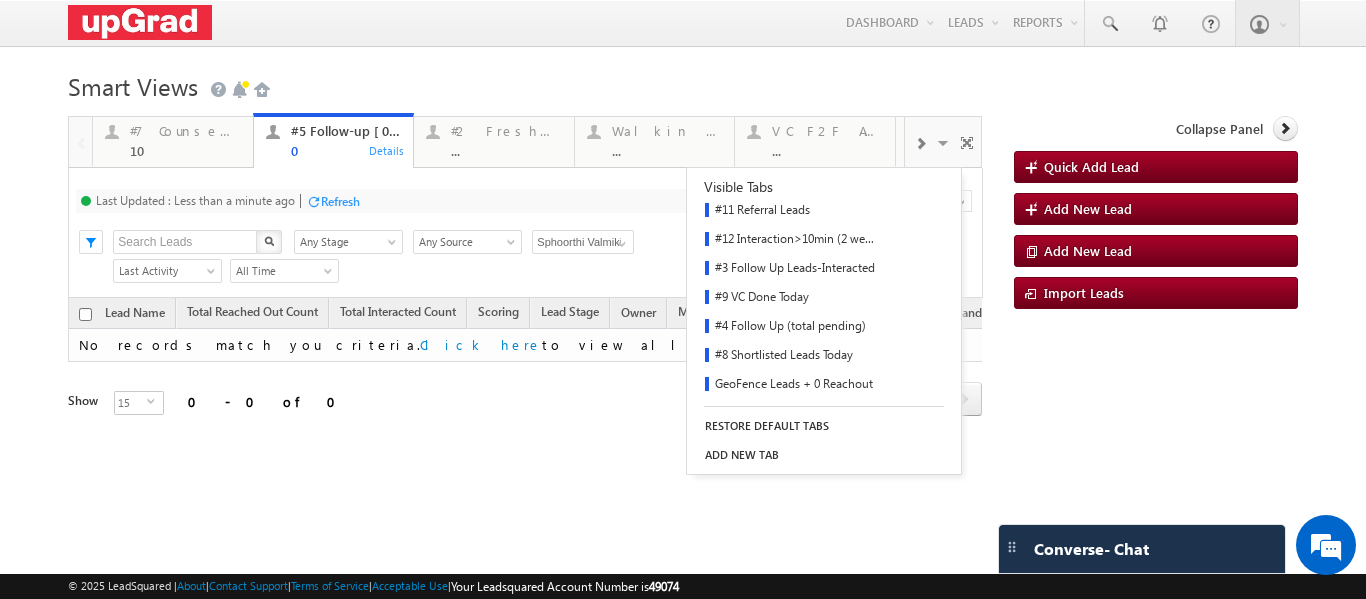 click on "Refresh" at bounding box center [340, 201] 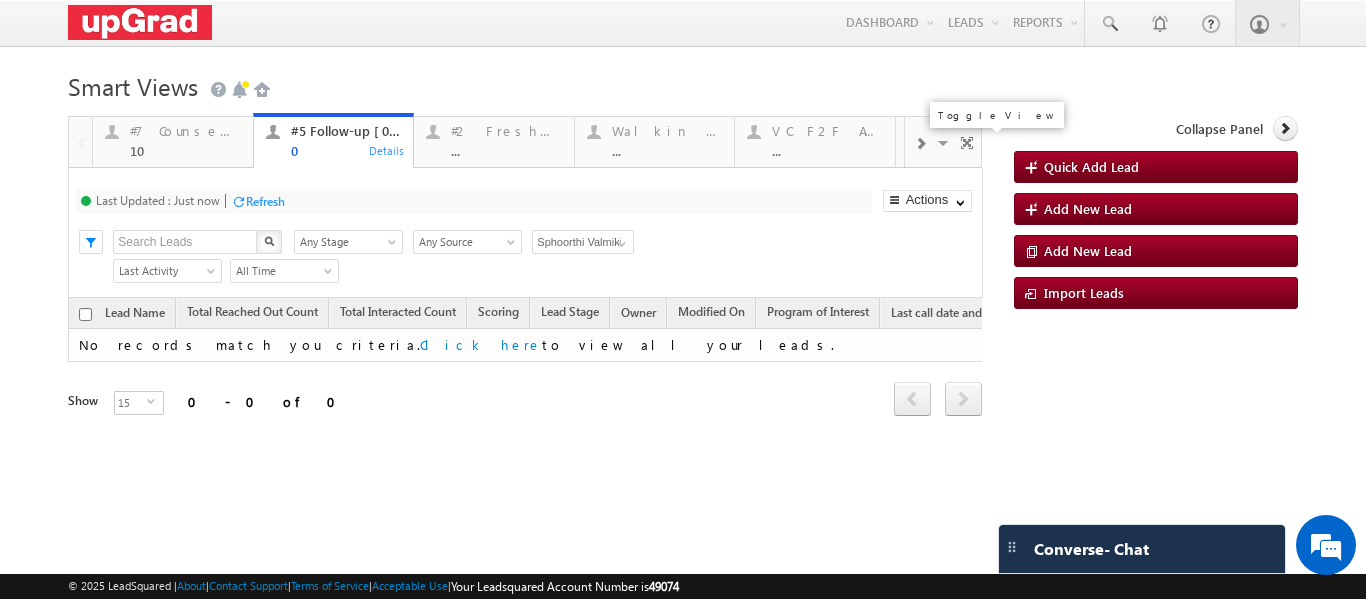 click at bounding box center [920, 142] 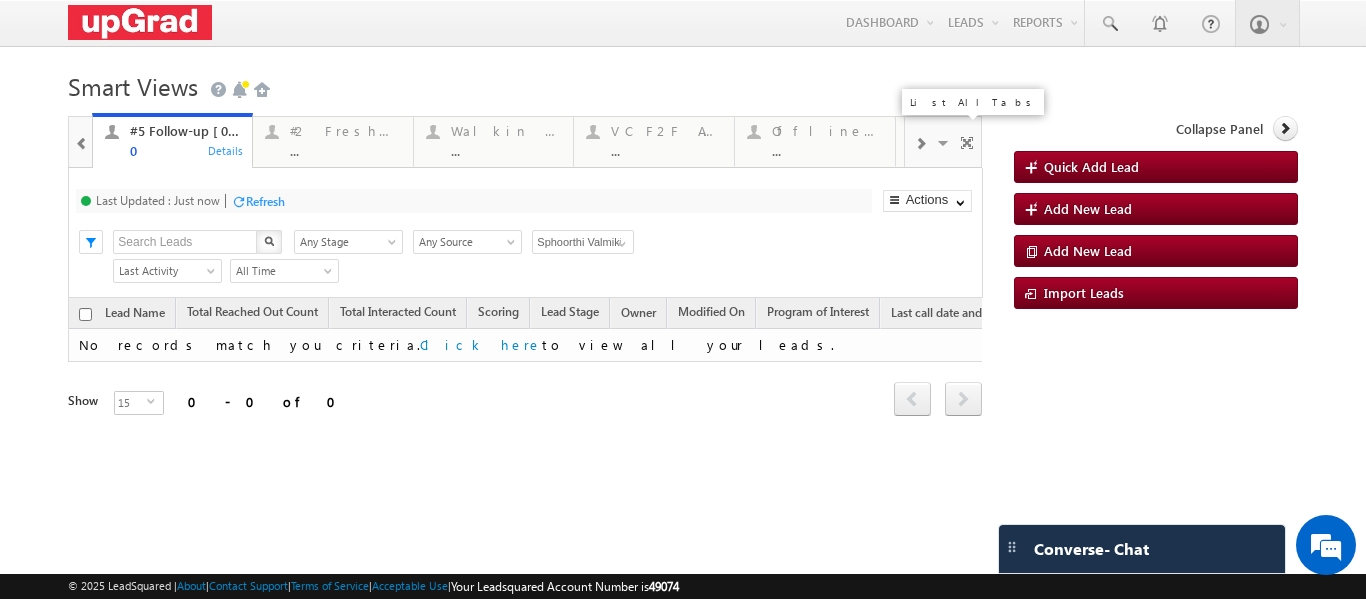 click at bounding box center [945, 146] 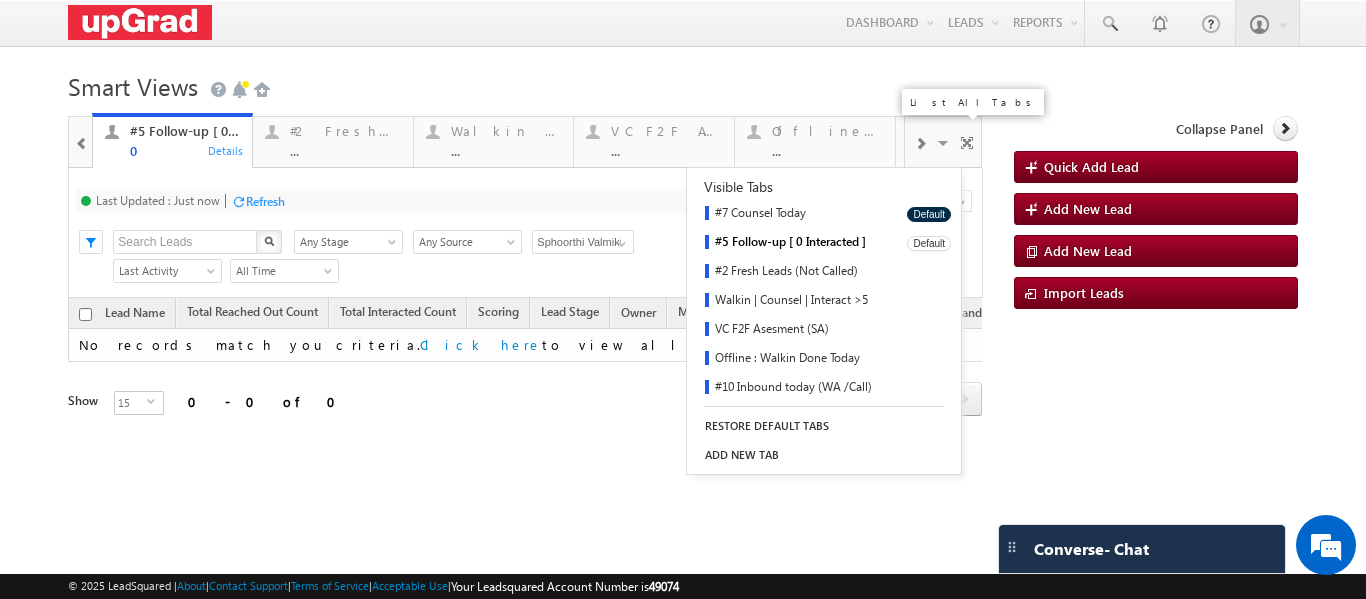 click on "#5 Follow-up [ 0 Interacted ]" at bounding box center (790, 243) 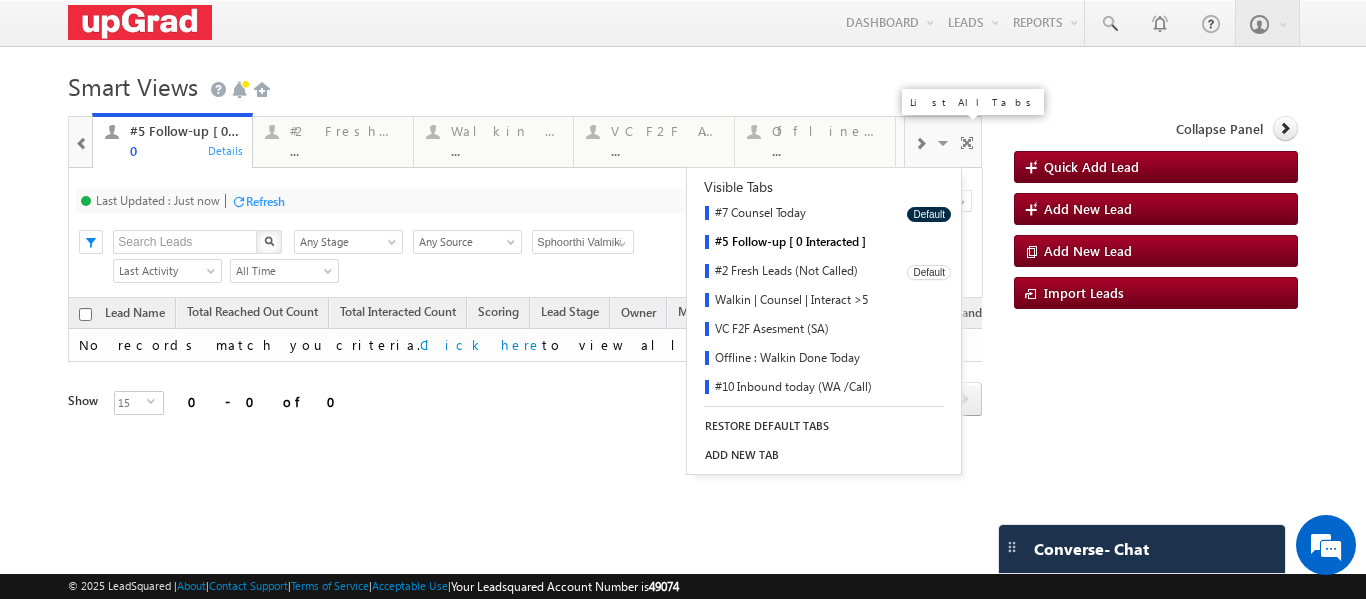 click on "#2 Fresh Leads (Not Called)" at bounding box center (790, 272) 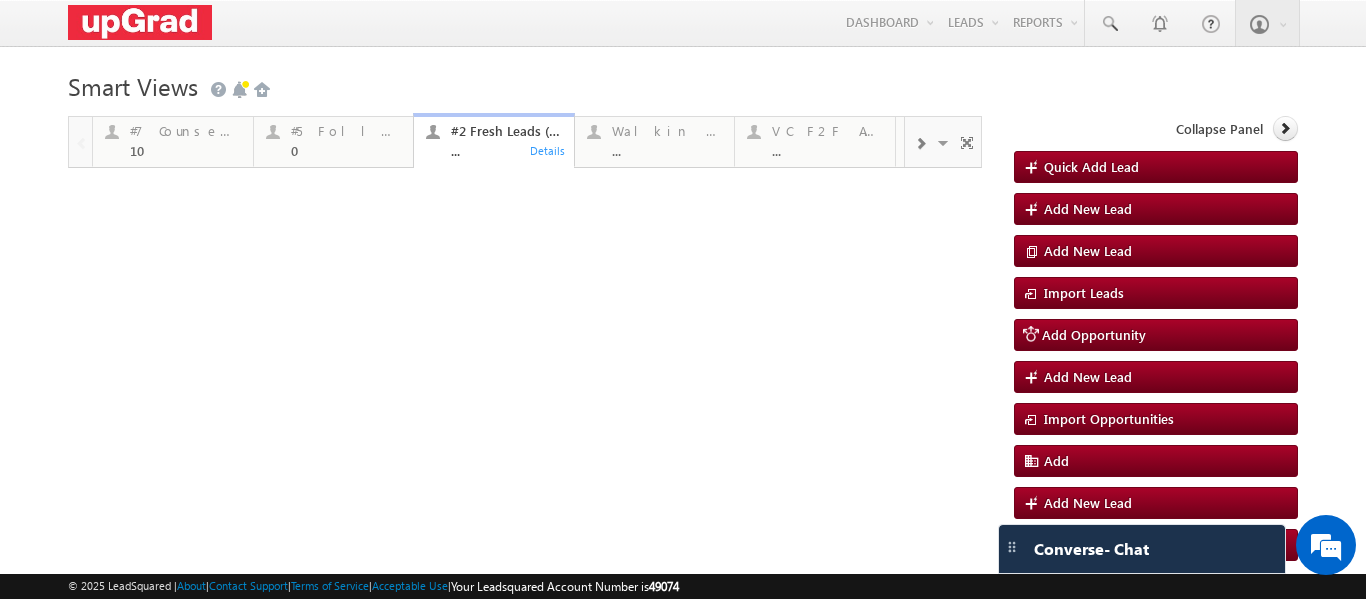 scroll, scrollTop: 0, scrollLeft: 0, axis: both 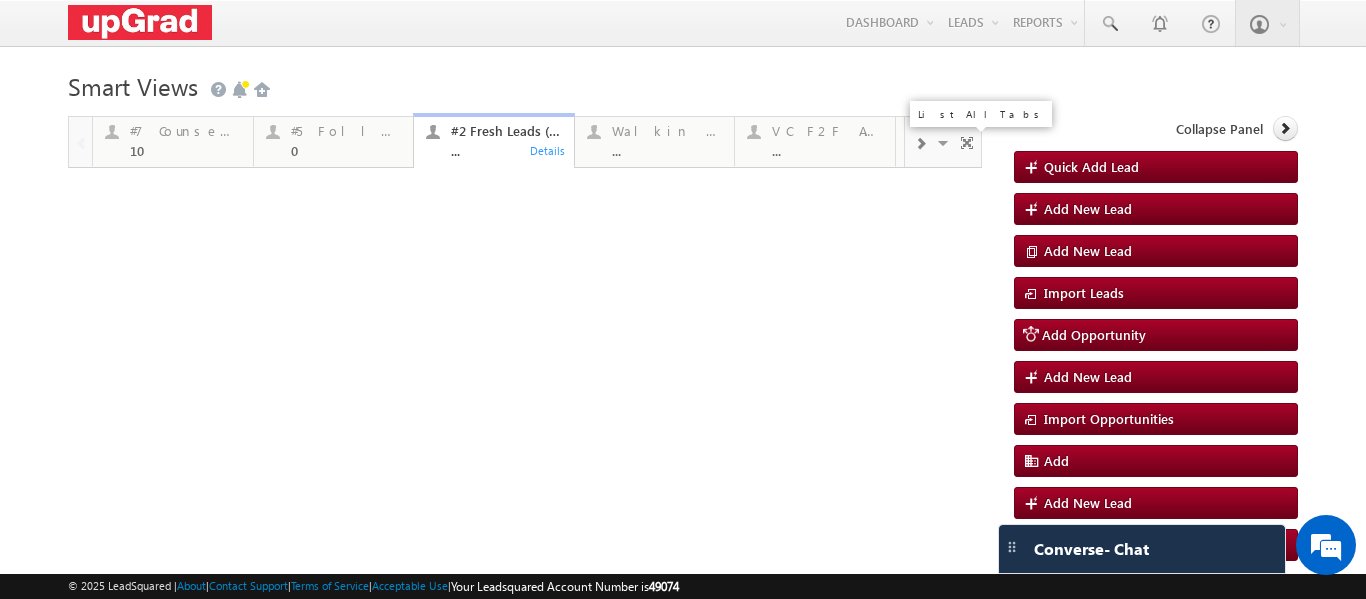 click at bounding box center [945, 146] 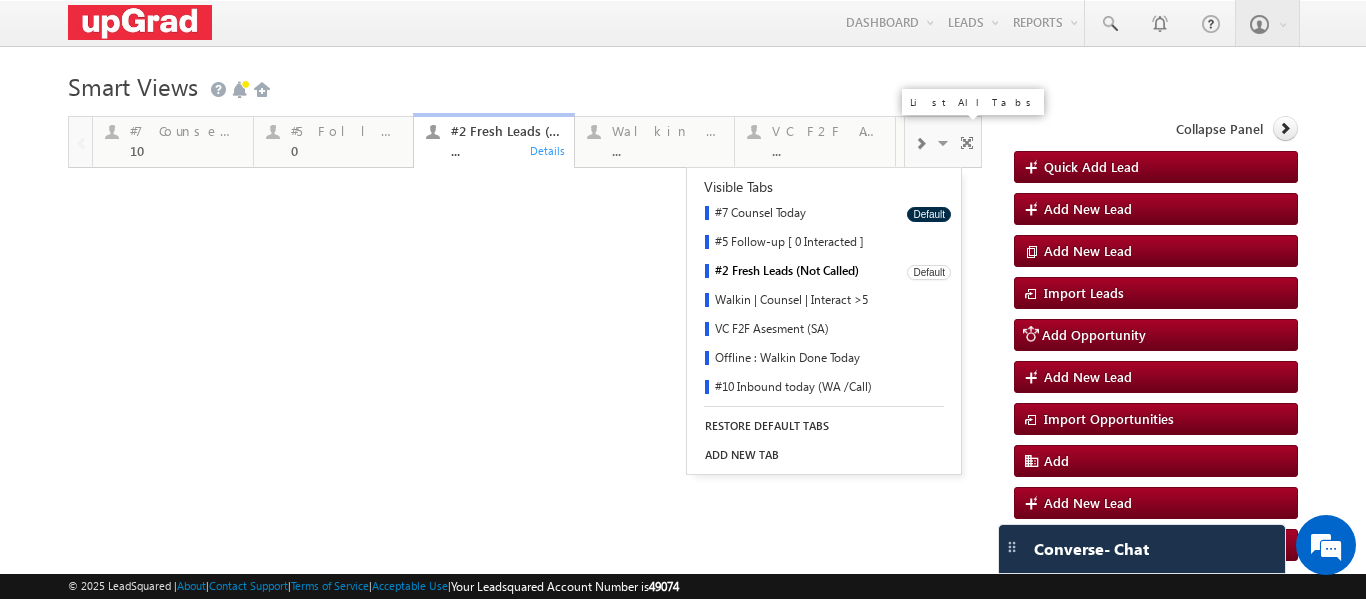 click on "#2 Fresh Leads (Not Called)" at bounding box center [790, 272] 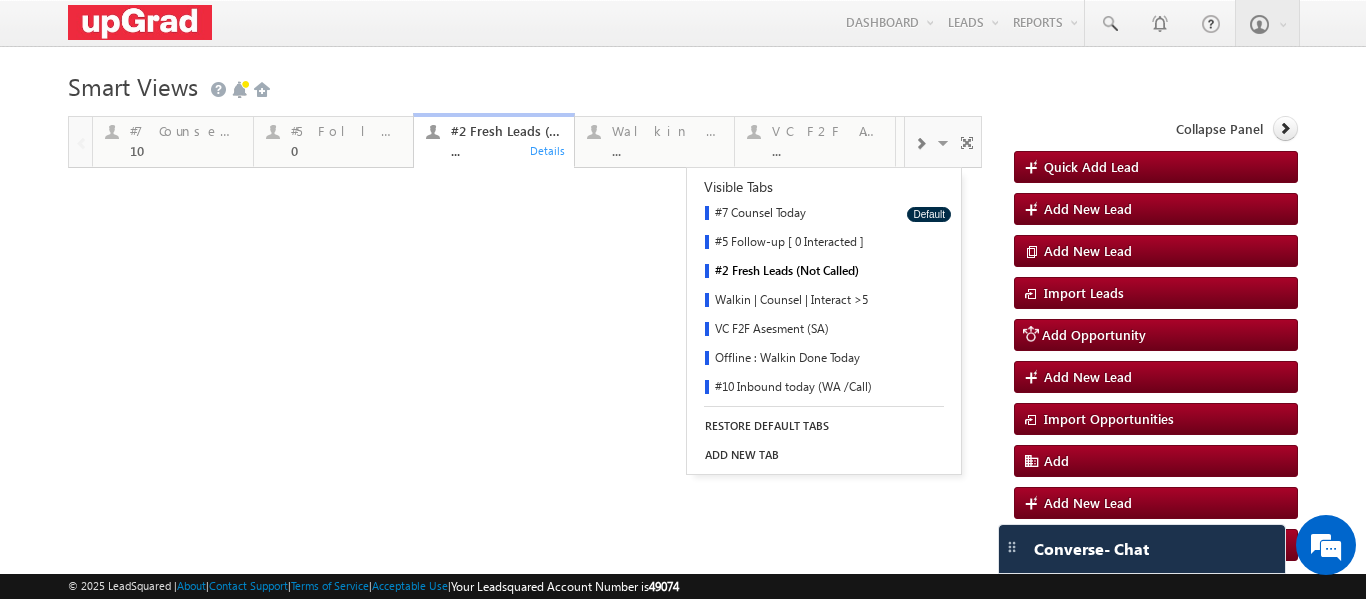 click at bounding box center (945, 146) 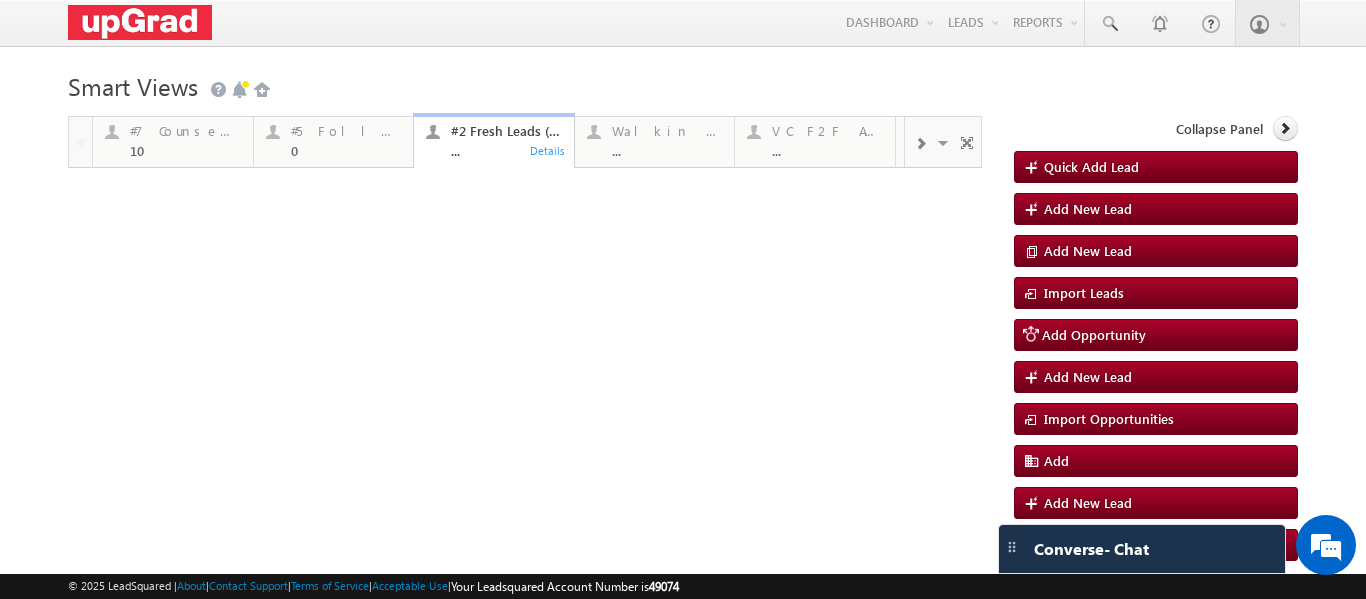 click at bounding box center (945, 146) 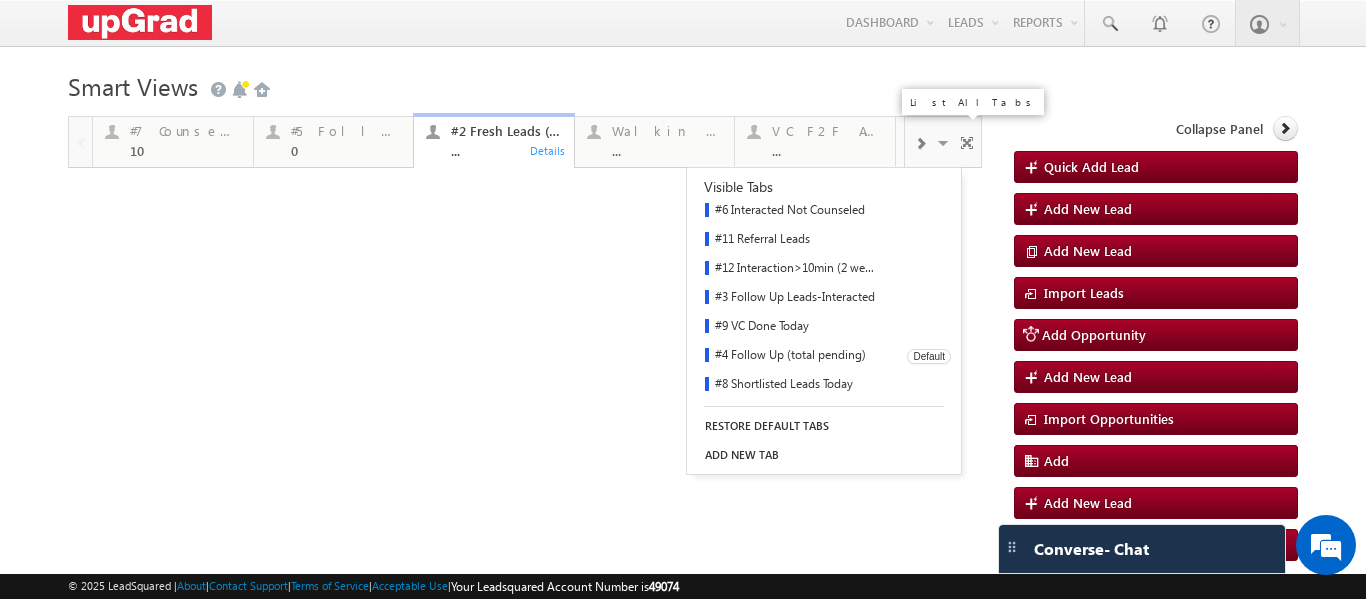 scroll, scrollTop: 293, scrollLeft: 0, axis: vertical 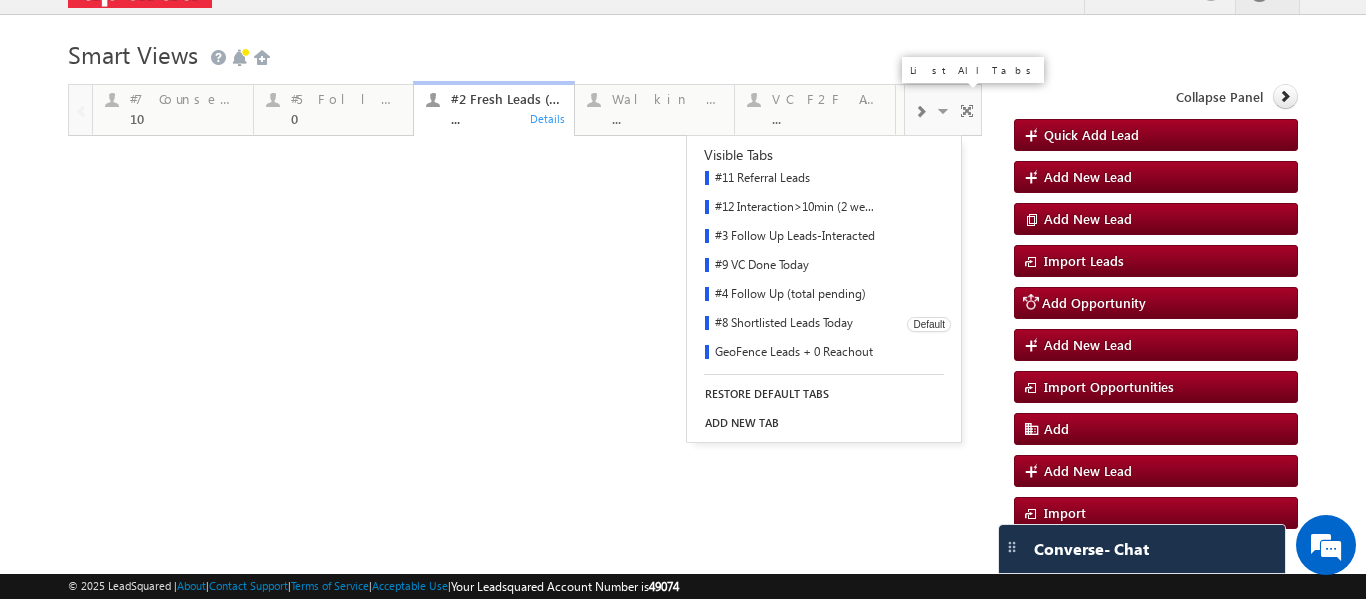 click on "#8 Shortlisted Leads Today" at bounding box center (790, 324) 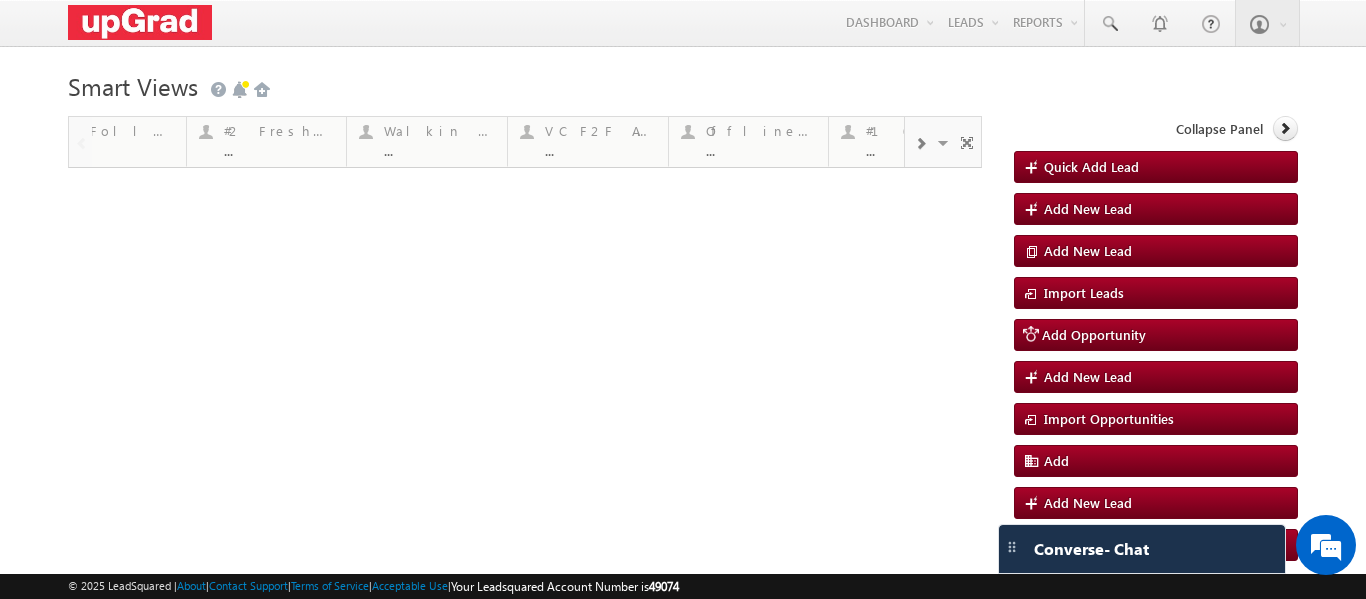 scroll, scrollTop: 0, scrollLeft: 0, axis: both 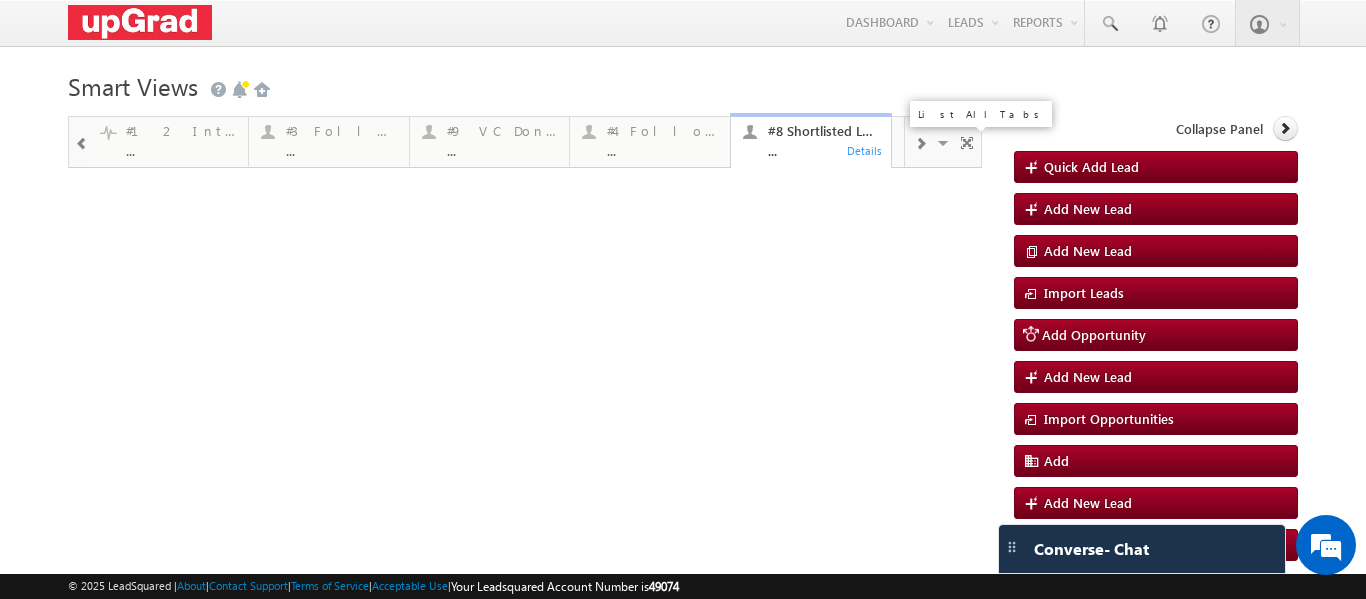 click at bounding box center (945, 146) 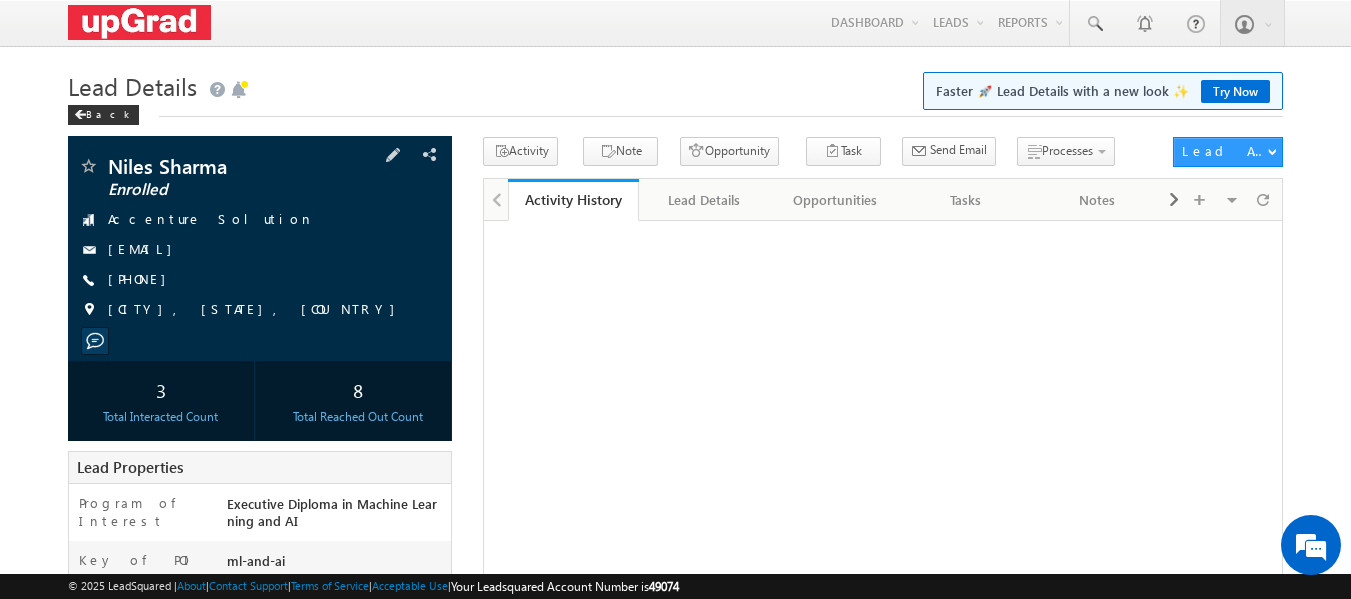 scroll, scrollTop: 0, scrollLeft: 0, axis: both 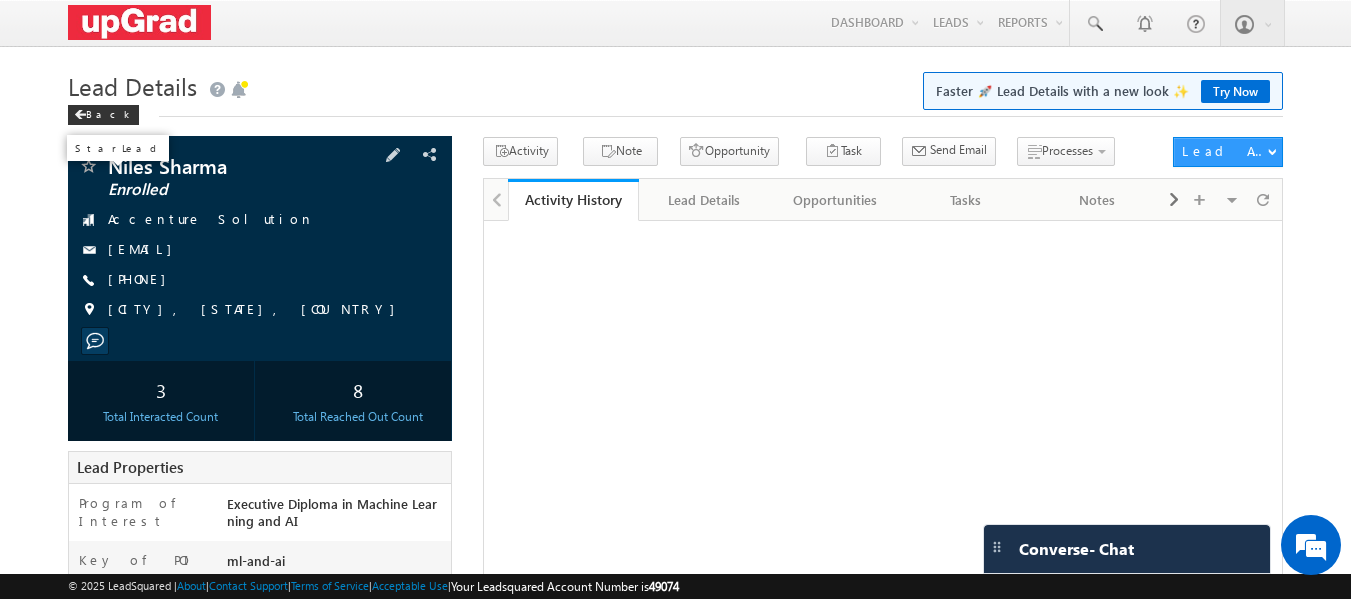 click at bounding box center [88, 168] 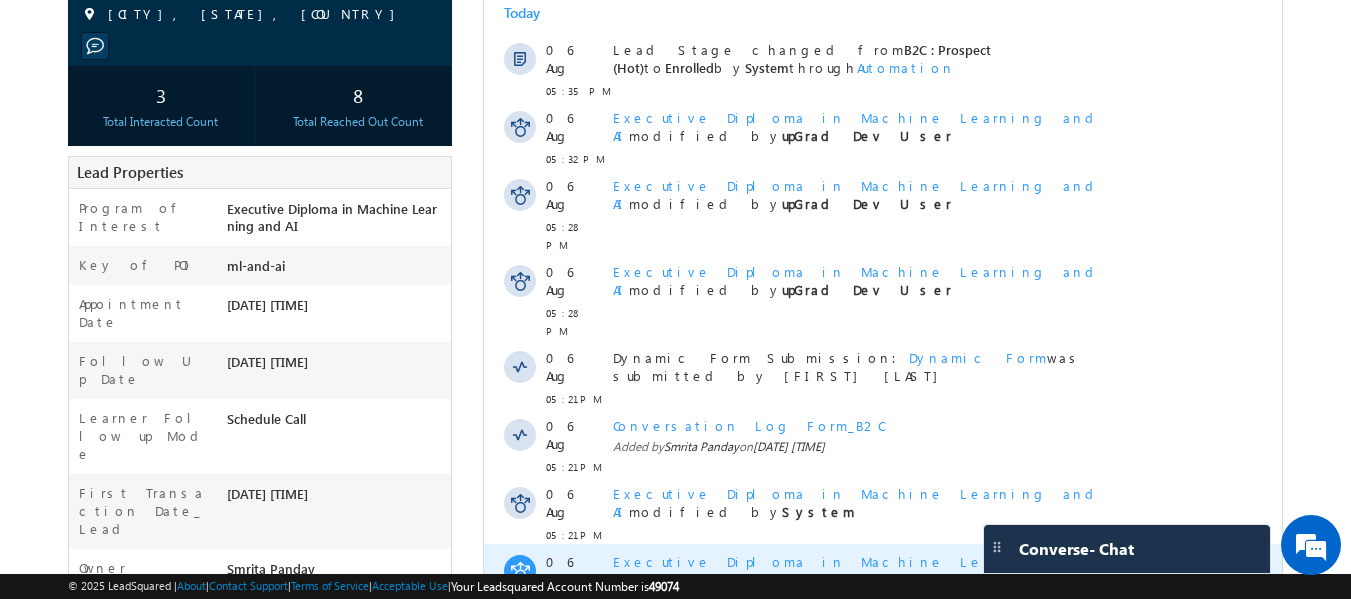 scroll, scrollTop: 495, scrollLeft: 0, axis: vertical 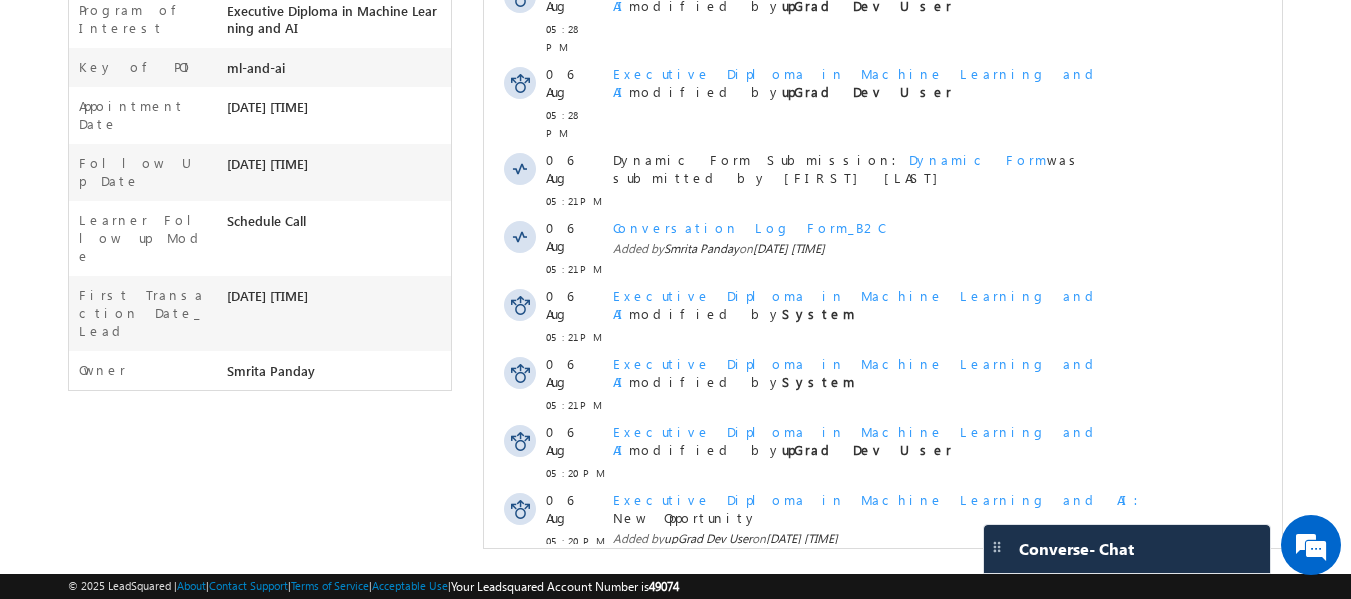 click on "Show More" at bounding box center (892, 592) 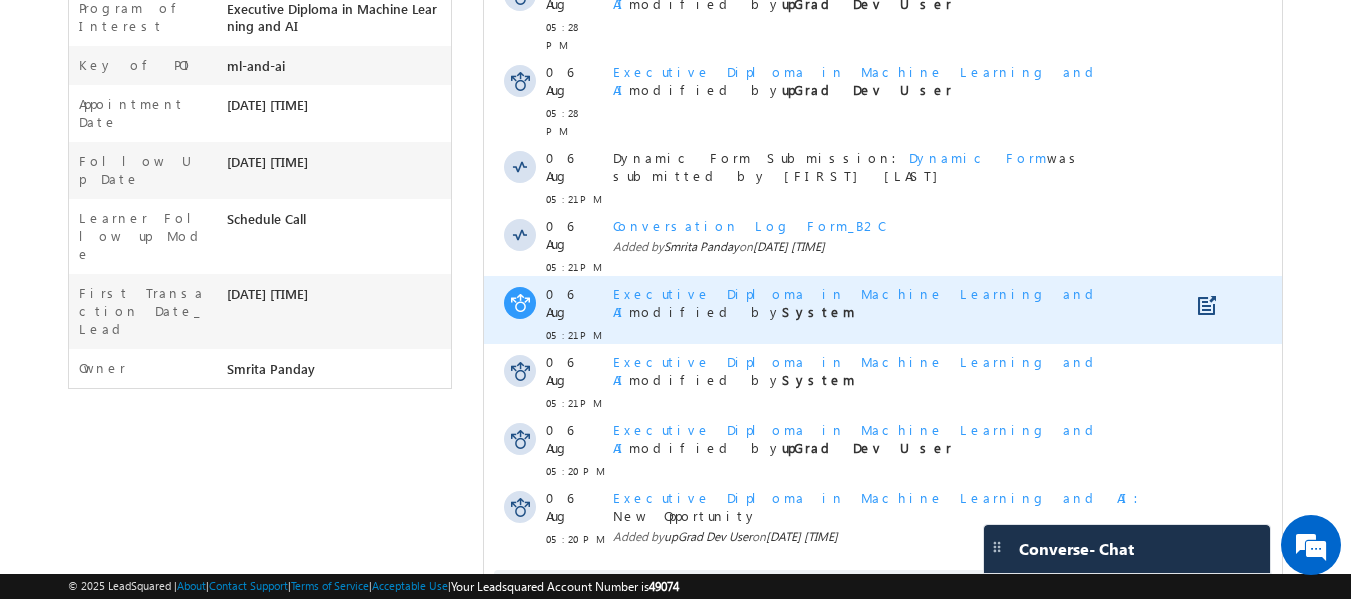 scroll, scrollTop: 0, scrollLeft: 0, axis: both 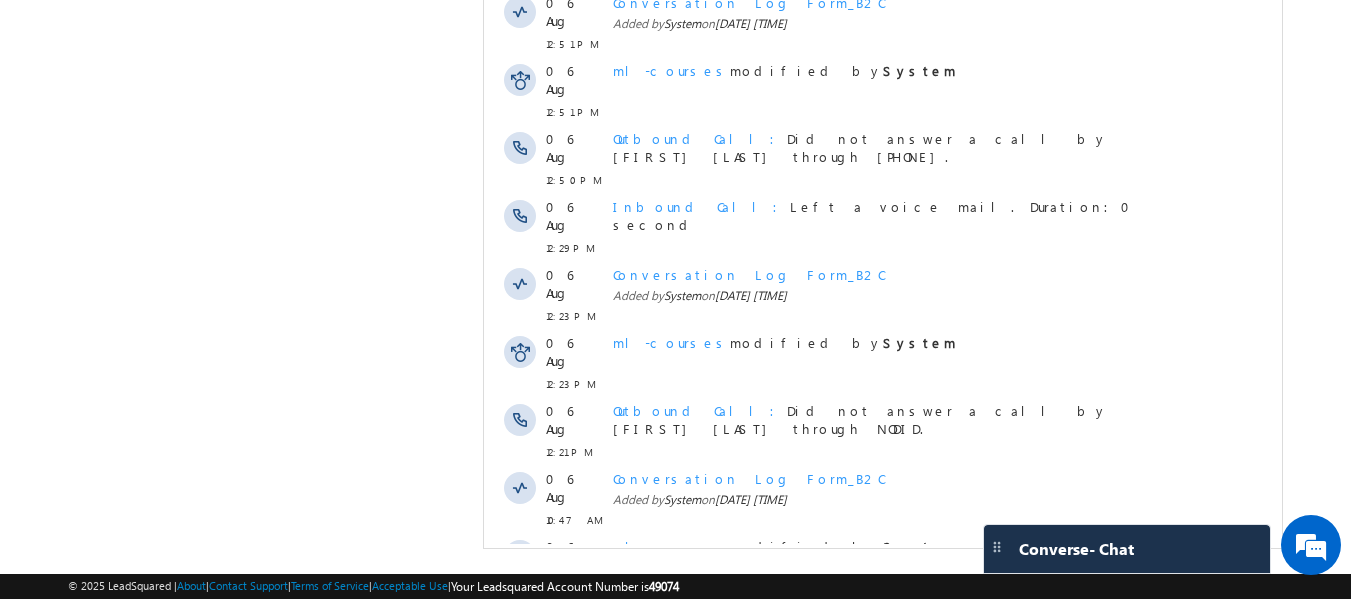 click on "Show More" at bounding box center [883, 700] 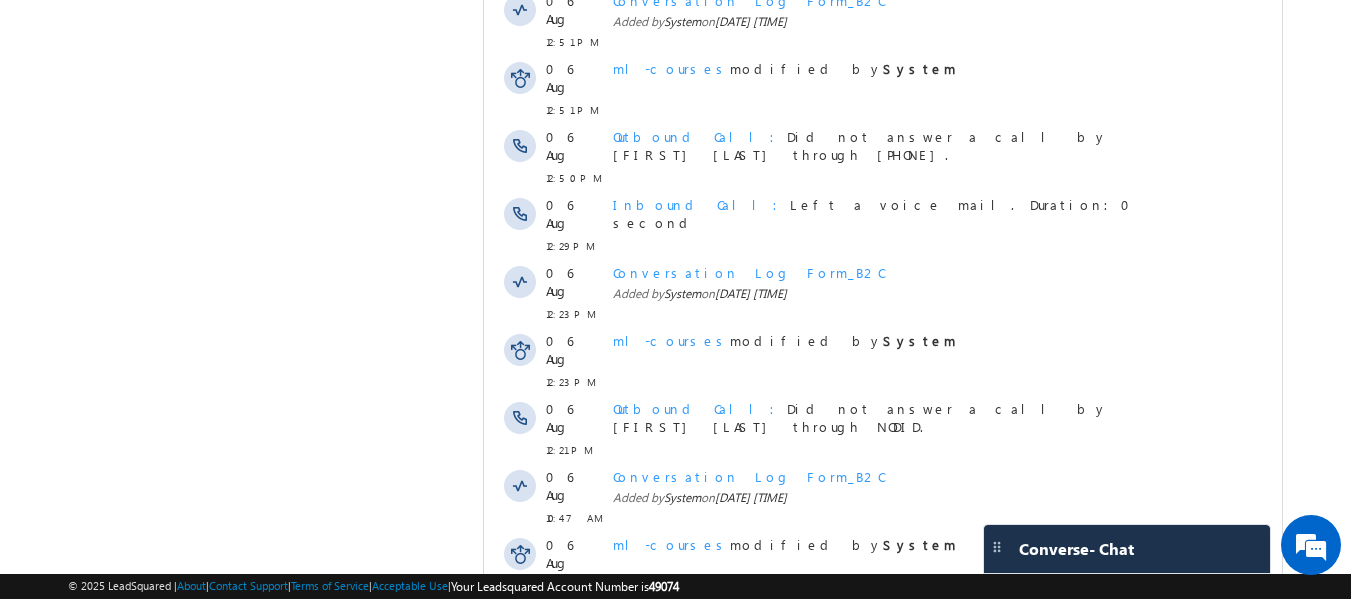 scroll, scrollTop: 1758, scrollLeft: 0, axis: vertical 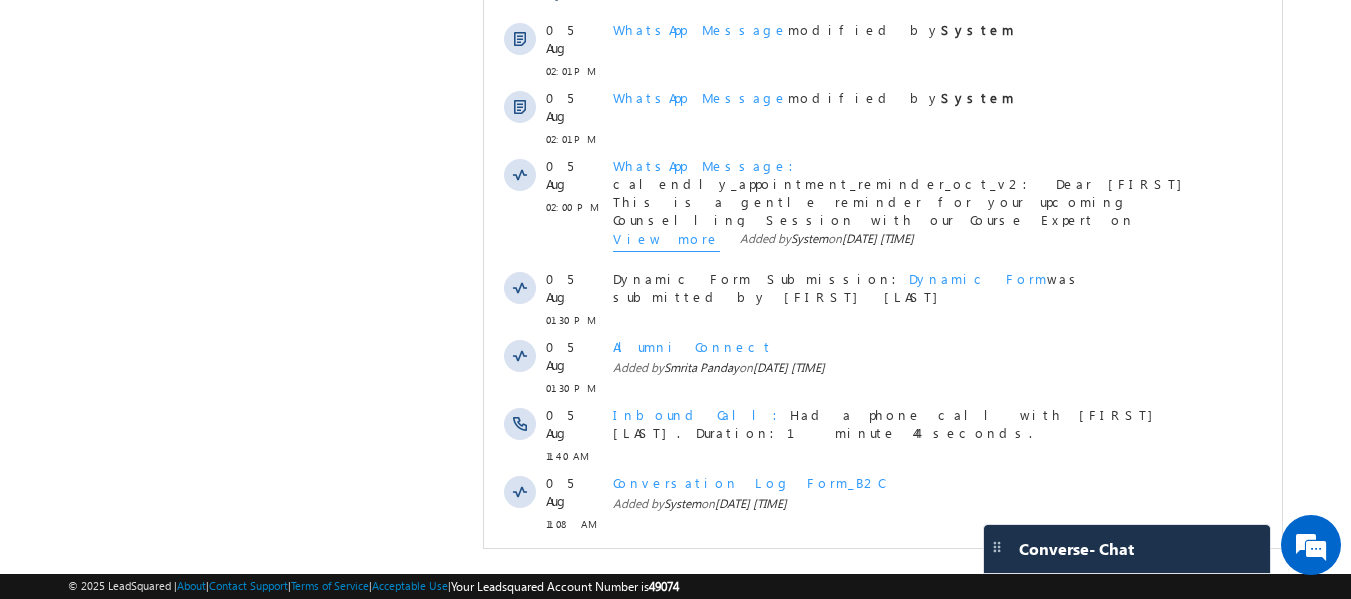 click on "Show More" at bounding box center (892, 772) 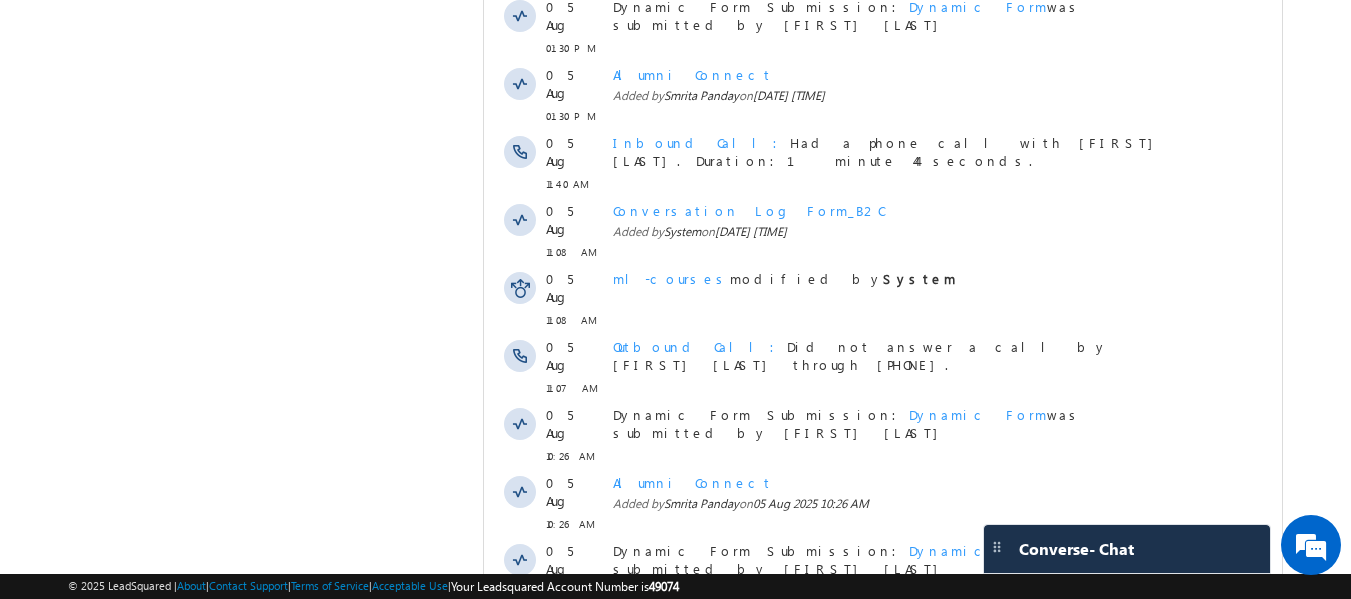 scroll, scrollTop: 2358, scrollLeft: 0, axis: vertical 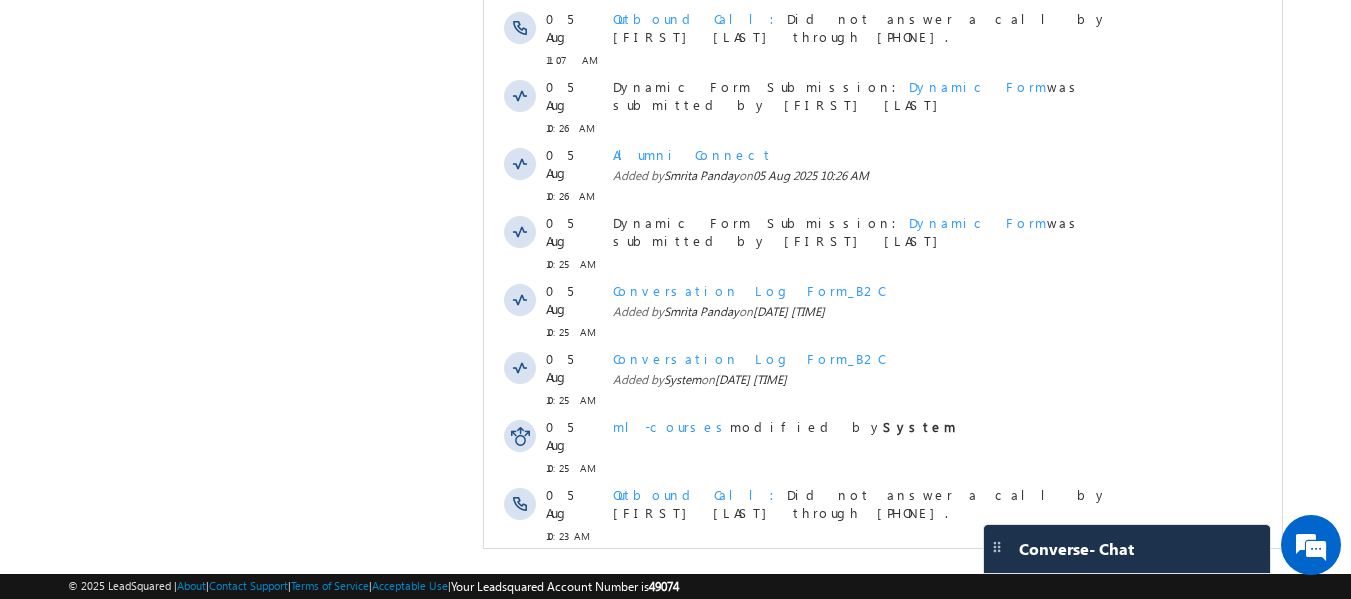 click on "Show More" at bounding box center [892, 852] 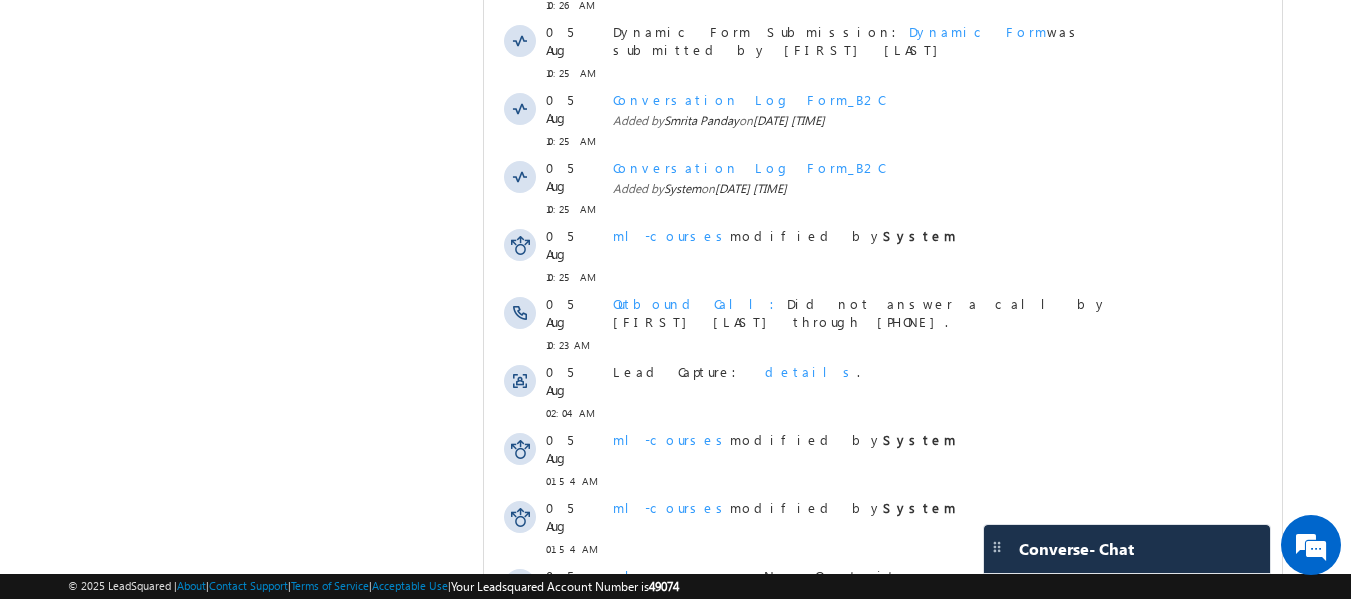 scroll, scrollTop: 2996, scrollLeft: 0, axis: vertical 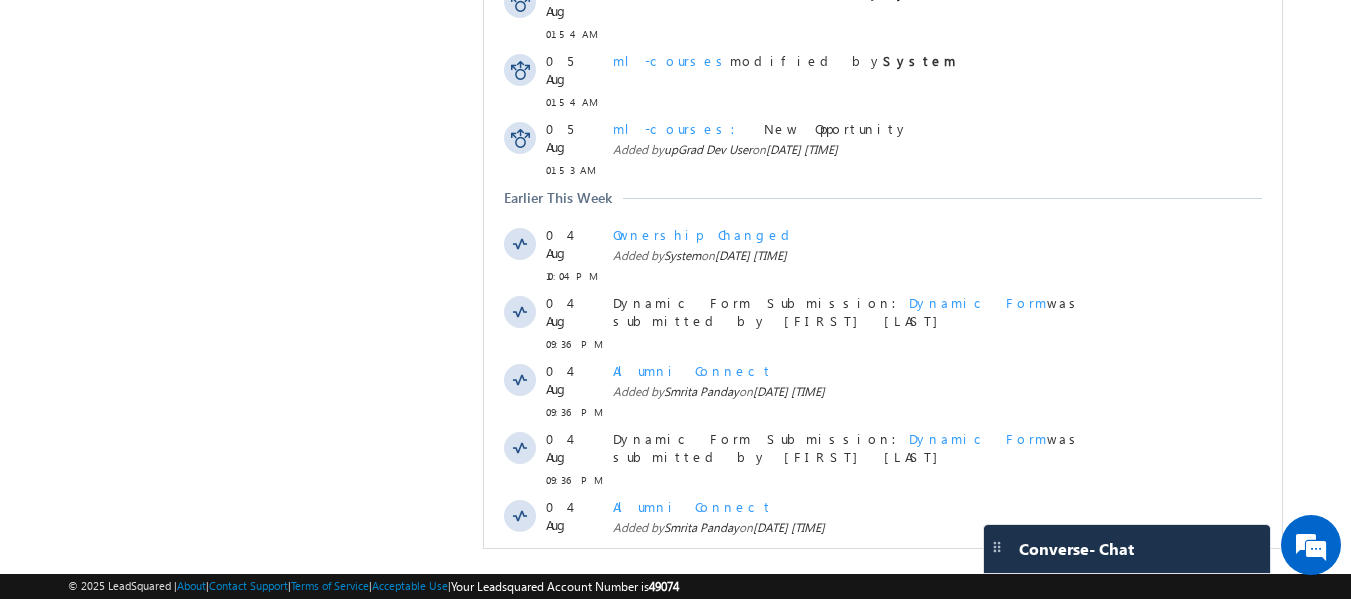 click on "Show More" at bounding box center [892, 932] 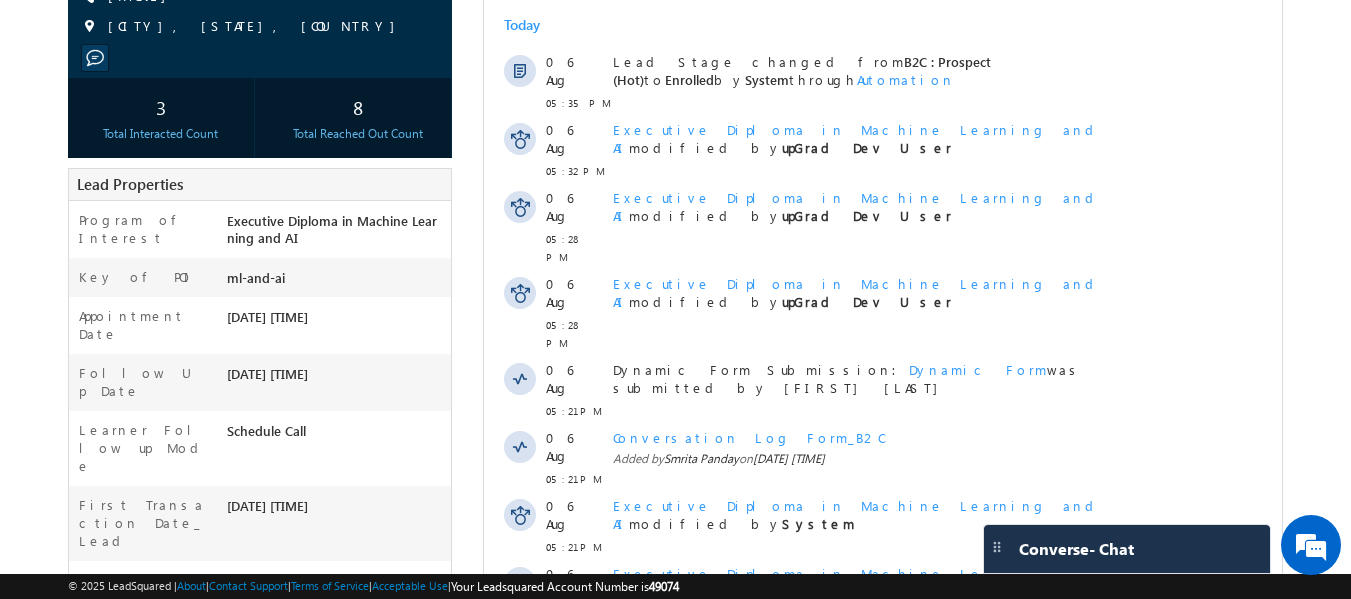 scroll, scrollTop: 0, scrollLeft: 0, axis: both 